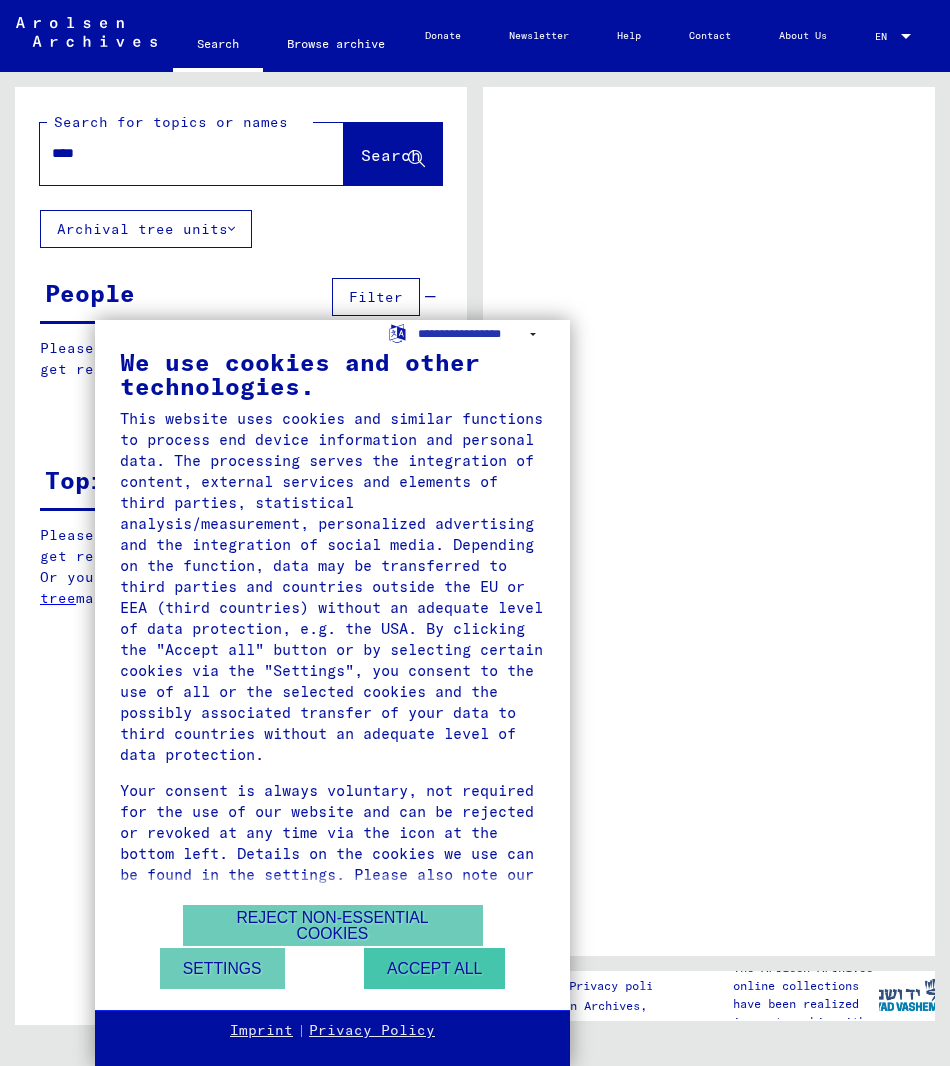 scroll, scrollTop: 0, scrollLeft: 0, axis: both 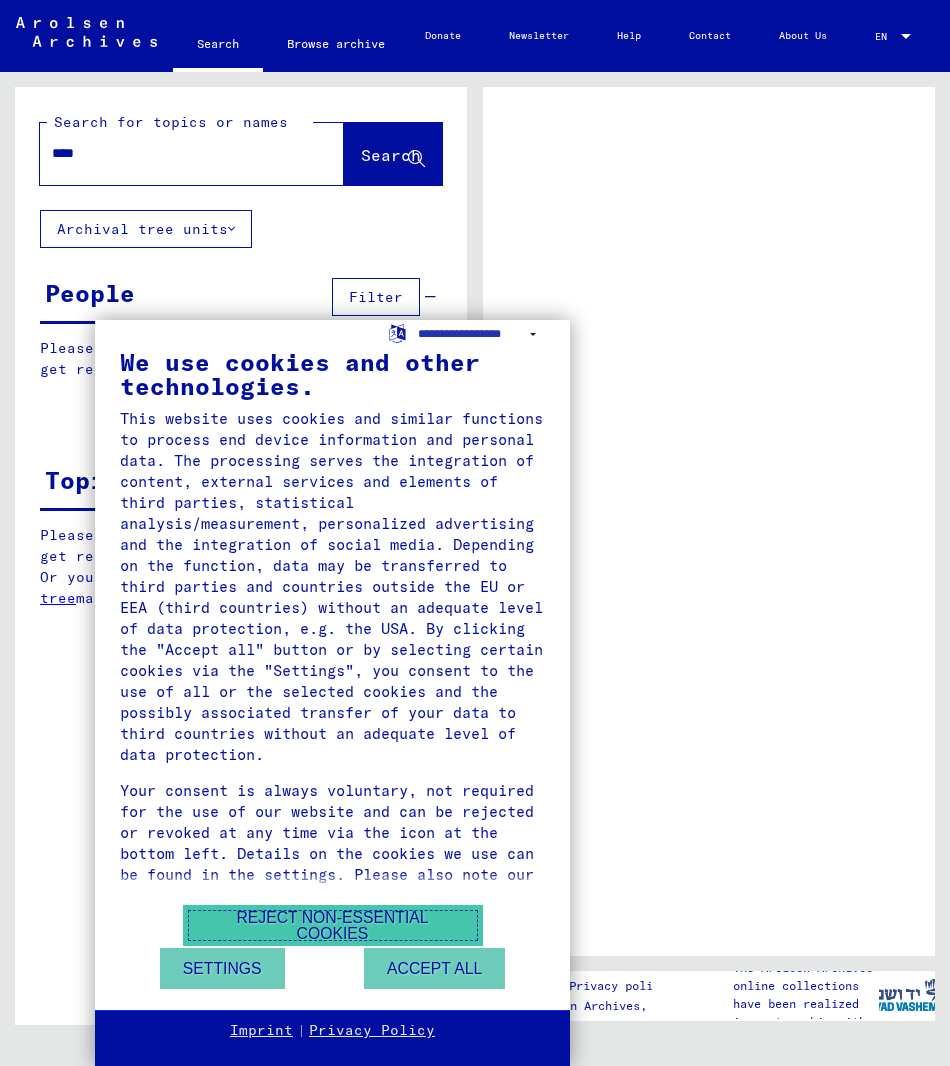click on "Reject non-essential cookies" at bounding box center (333, 925) 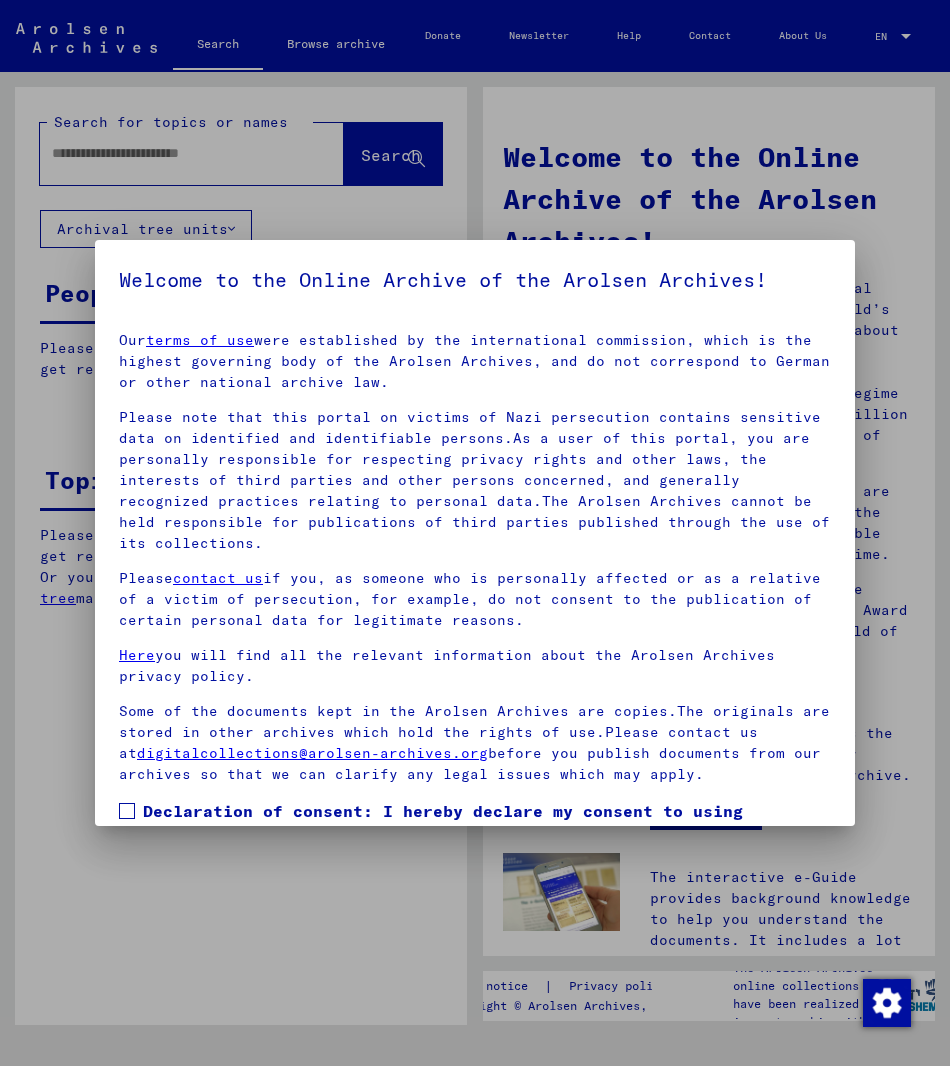 scroll, scrollTop: 165, scrollLeft: 0, axis: vertical 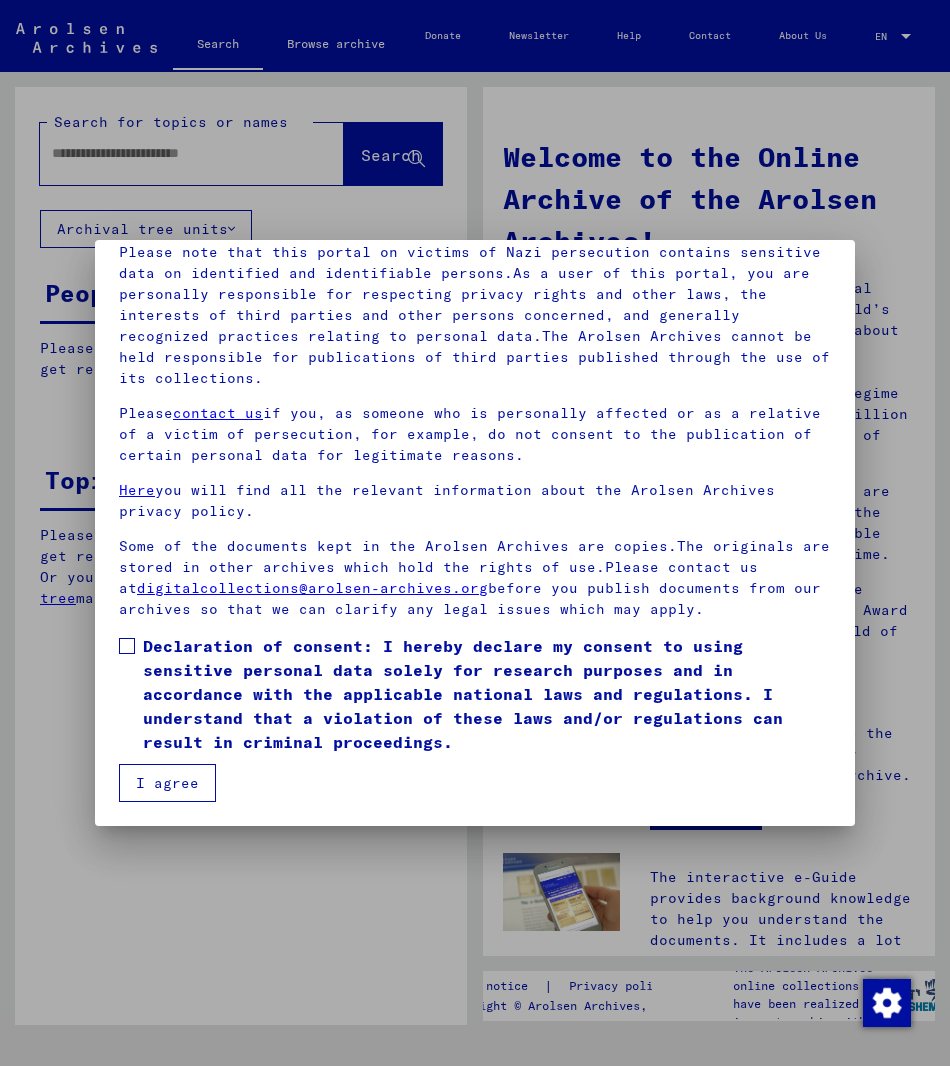 click at bounding box center (127, 646) 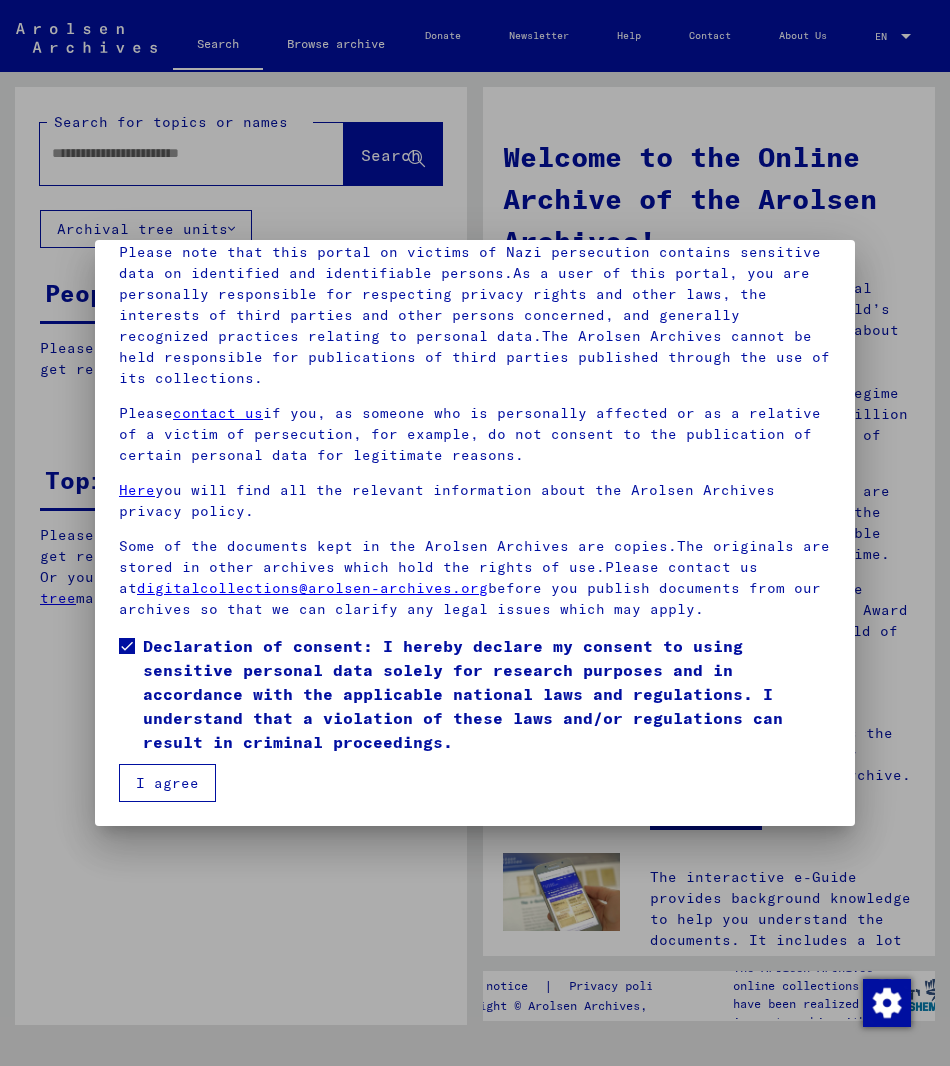 click on "I agree" at bounding box center [167, 783] 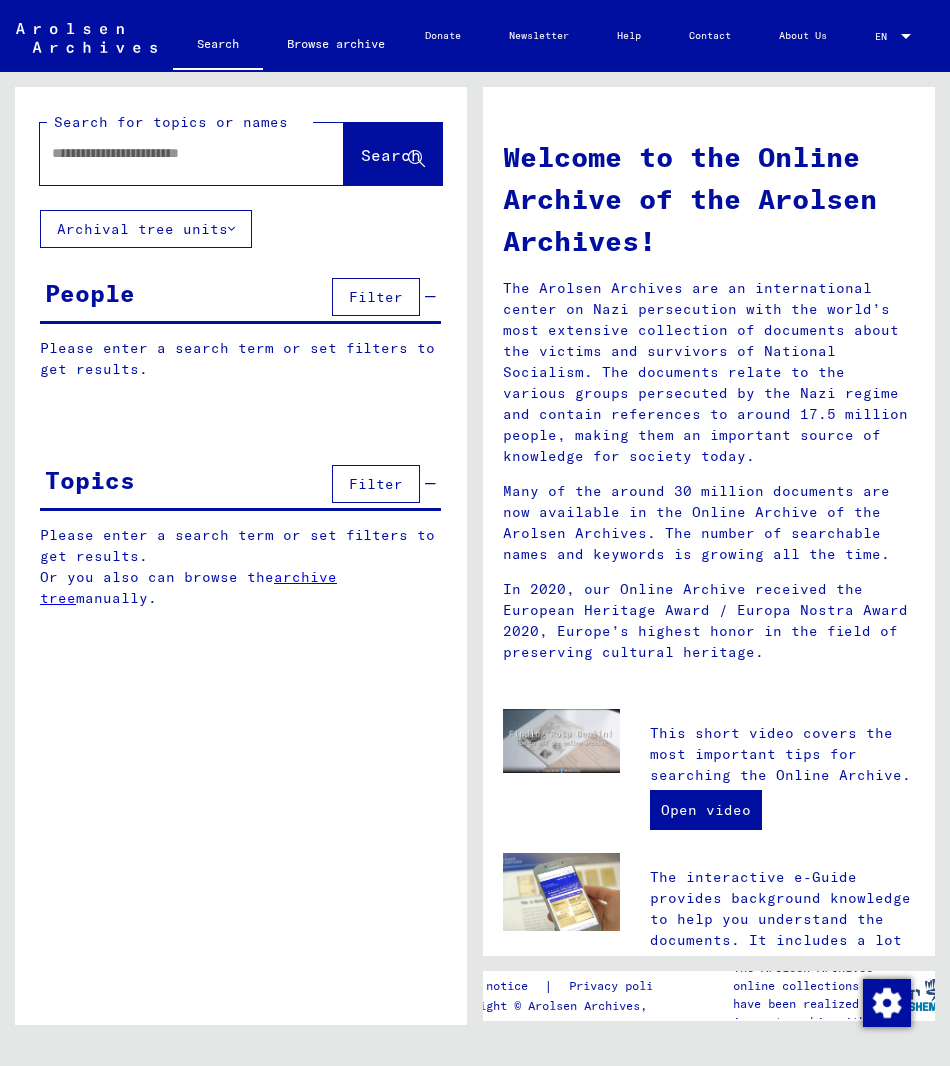 click at bounding box center (168, 153) 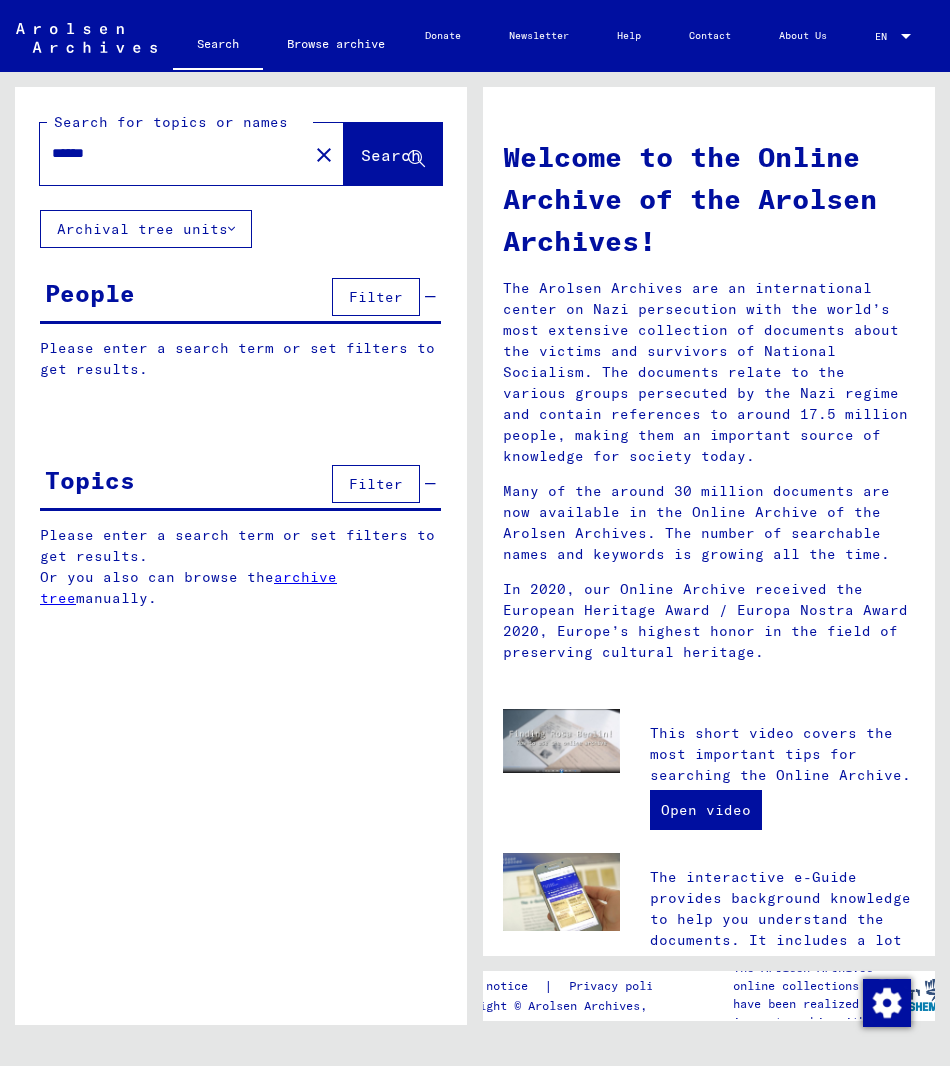 type on "******" 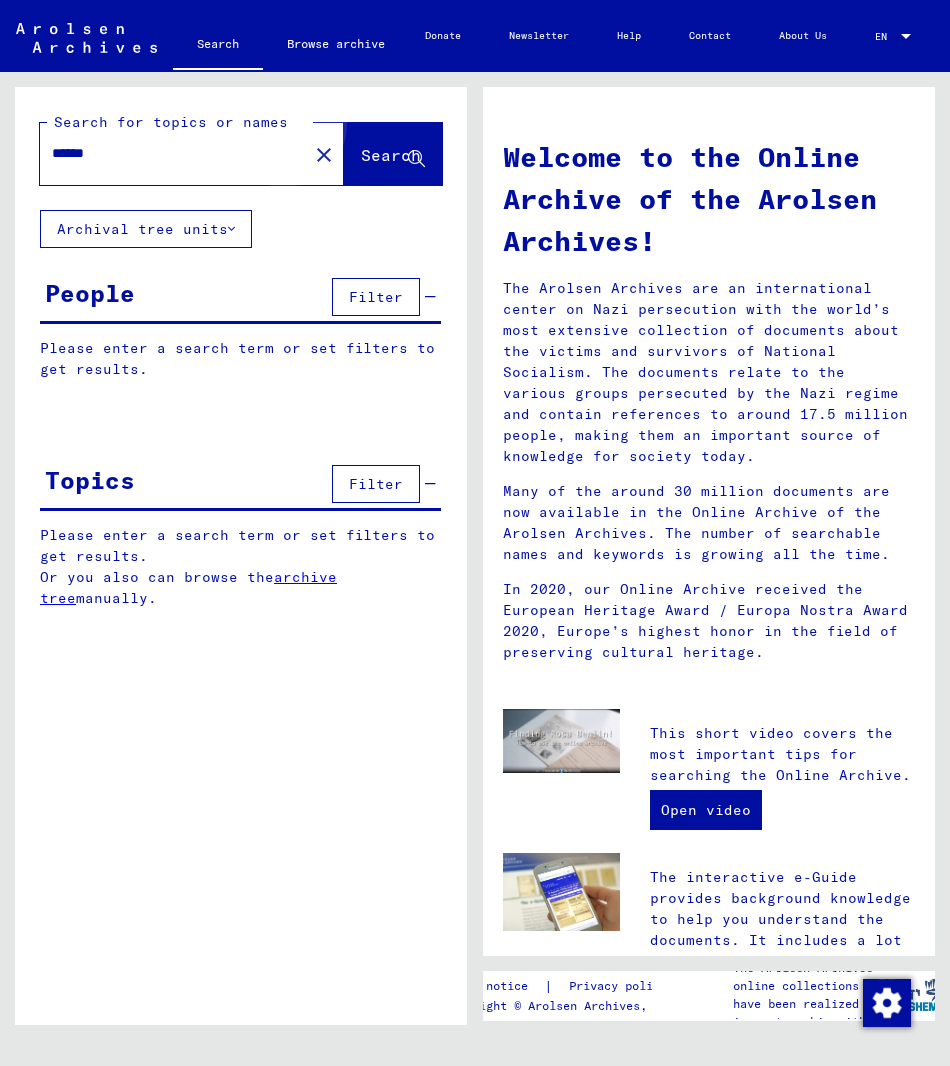 click on "Search" 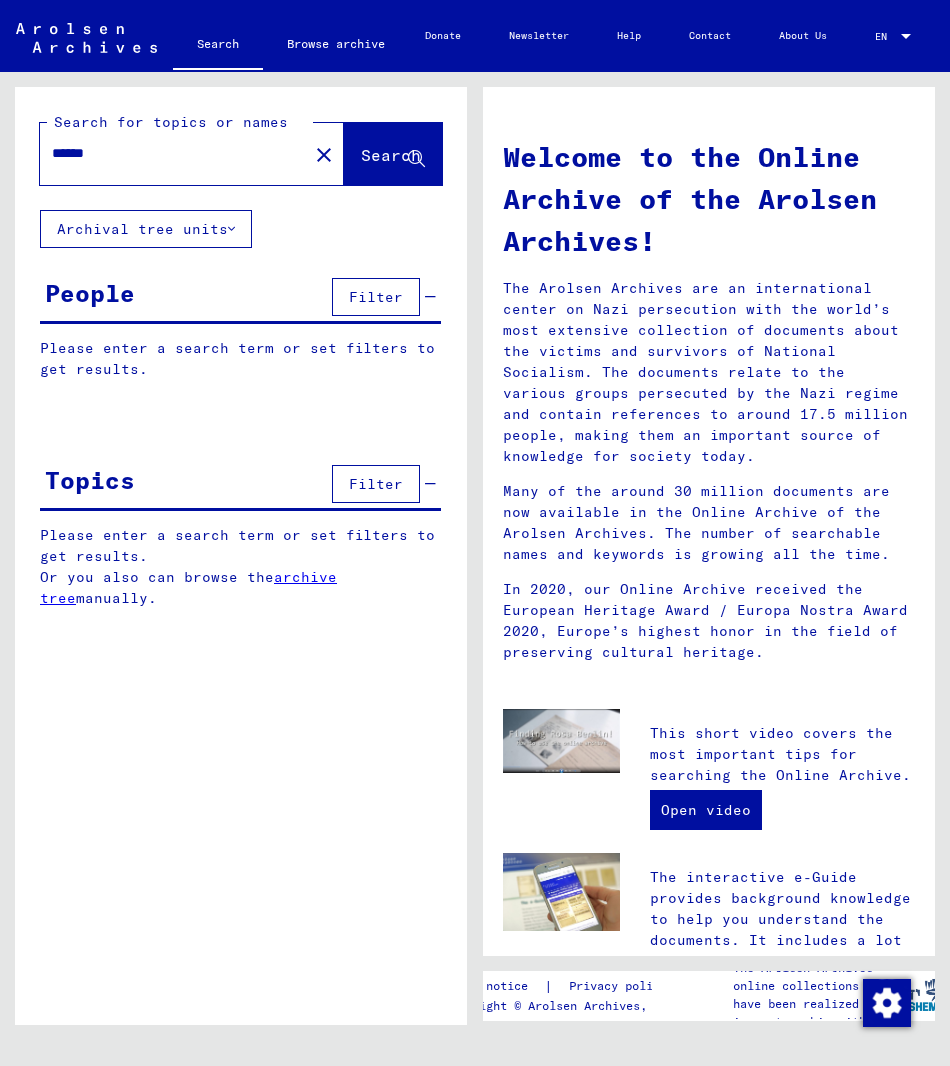 click on "Search" 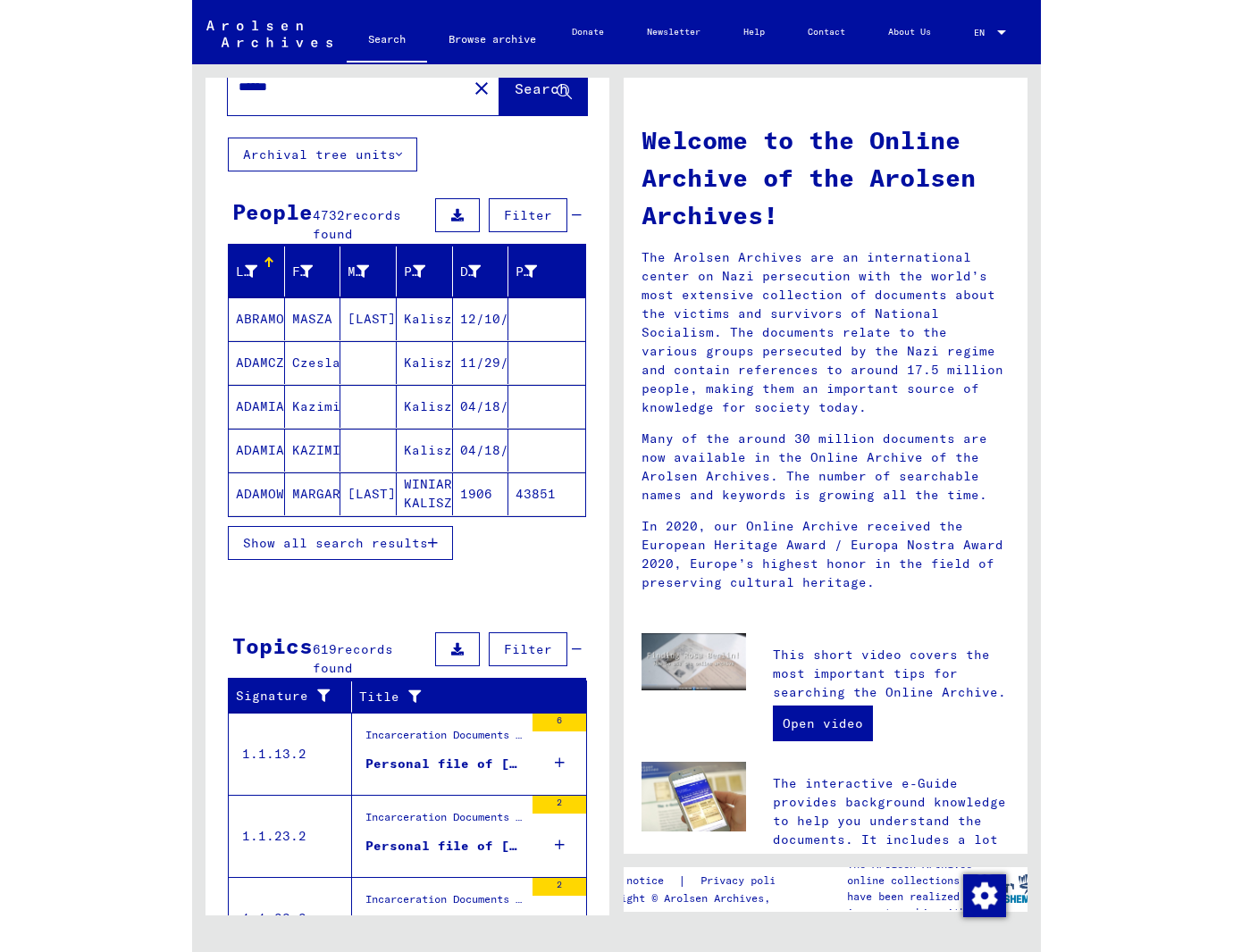 scroll, scrollTop: 51, scrollLeft: 0, axis: vertical 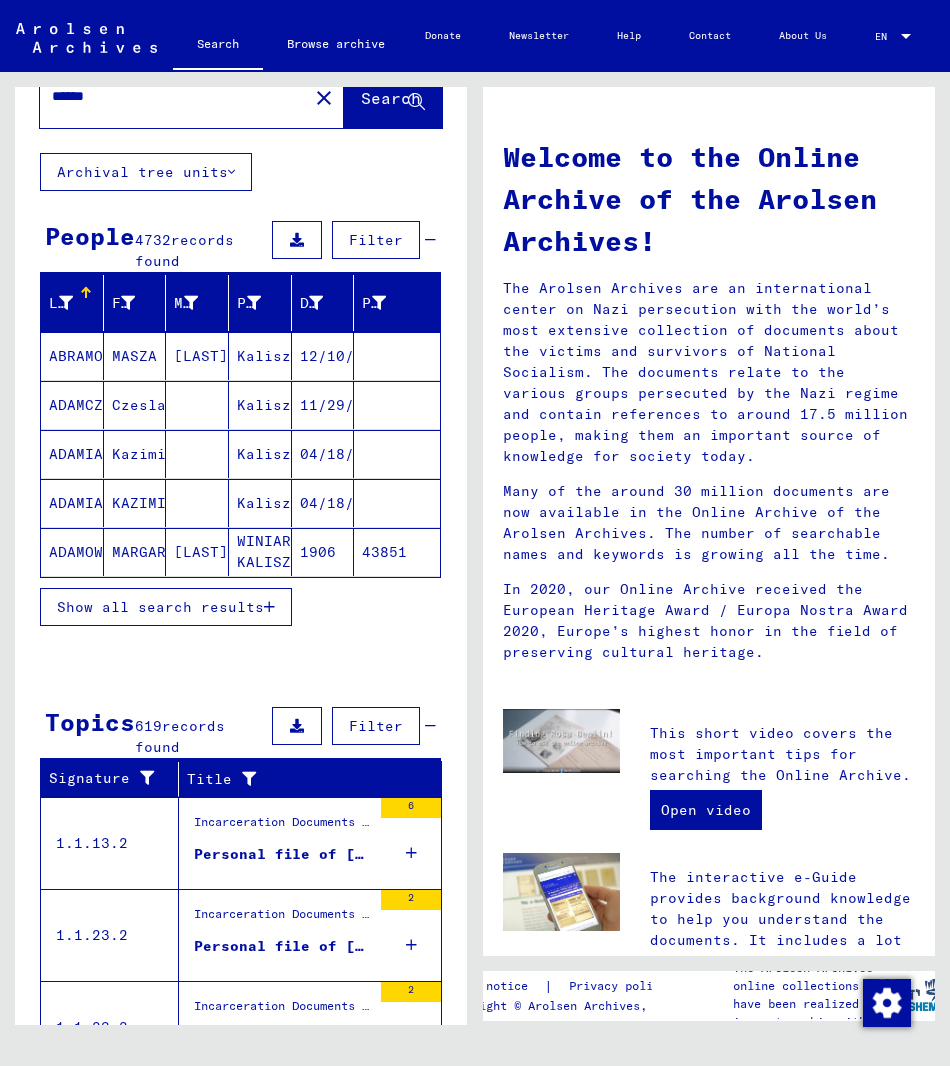 click at bounding box center [269, 607] 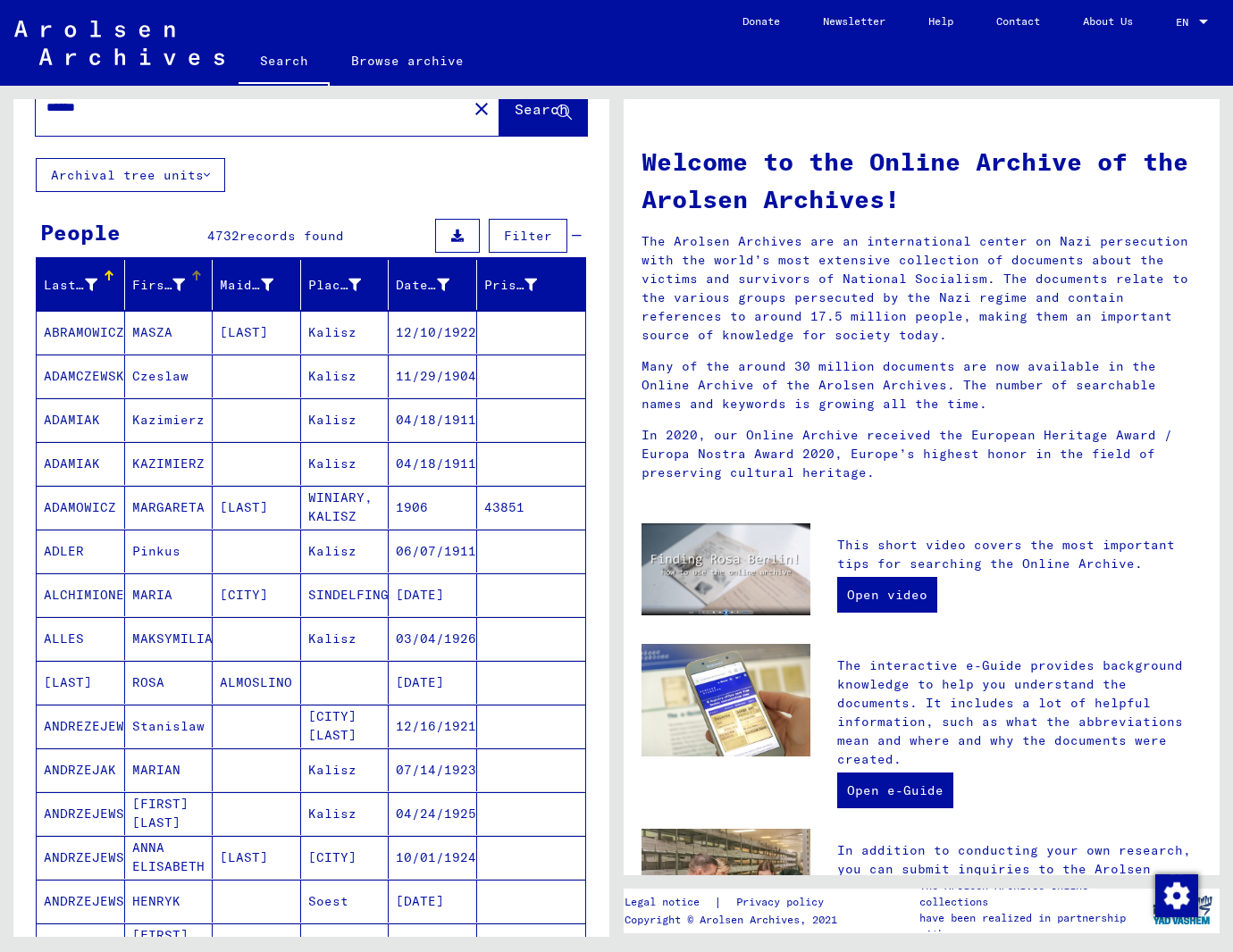 click at bounding box center (179, 285) 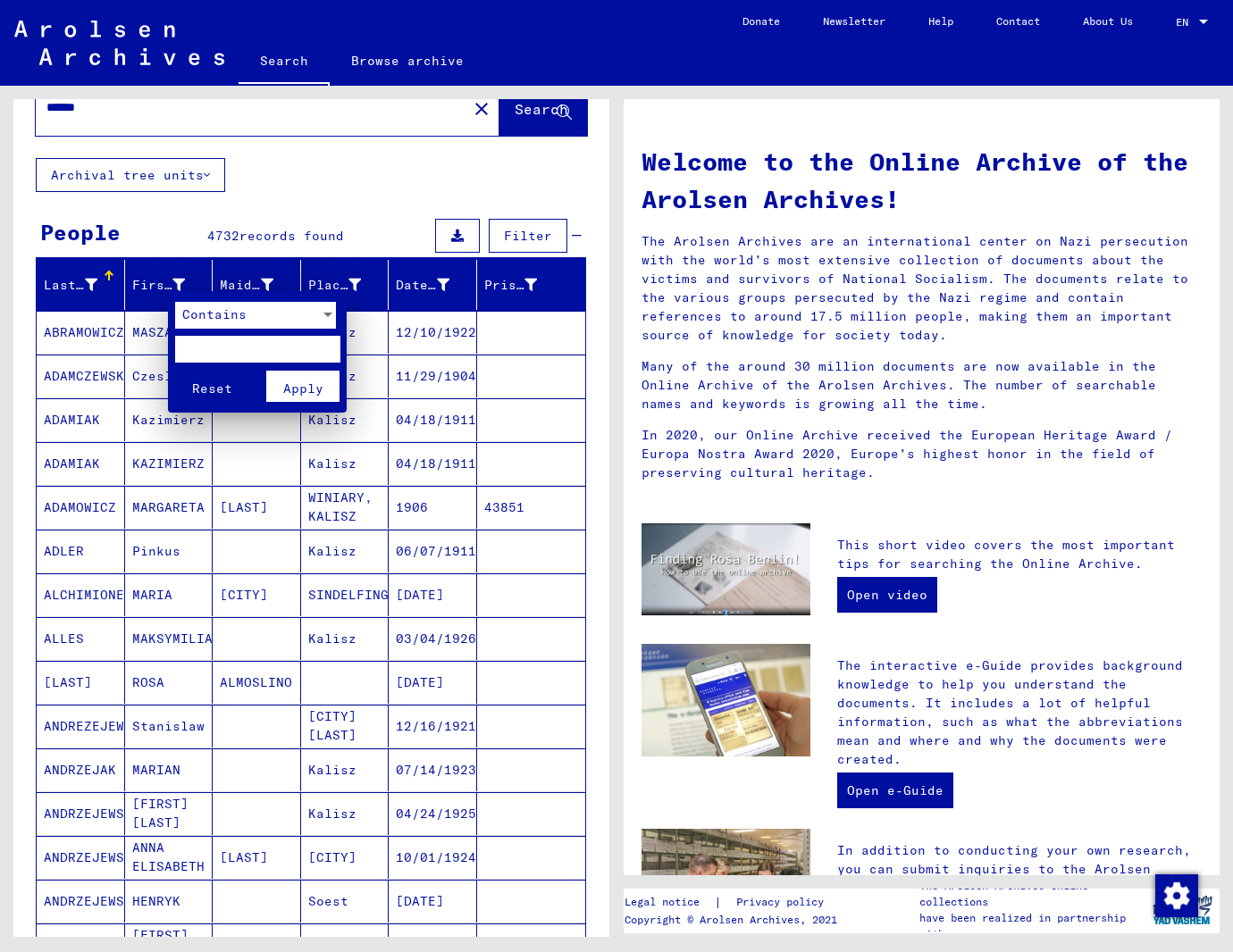 click at bounding box center (257, 349) 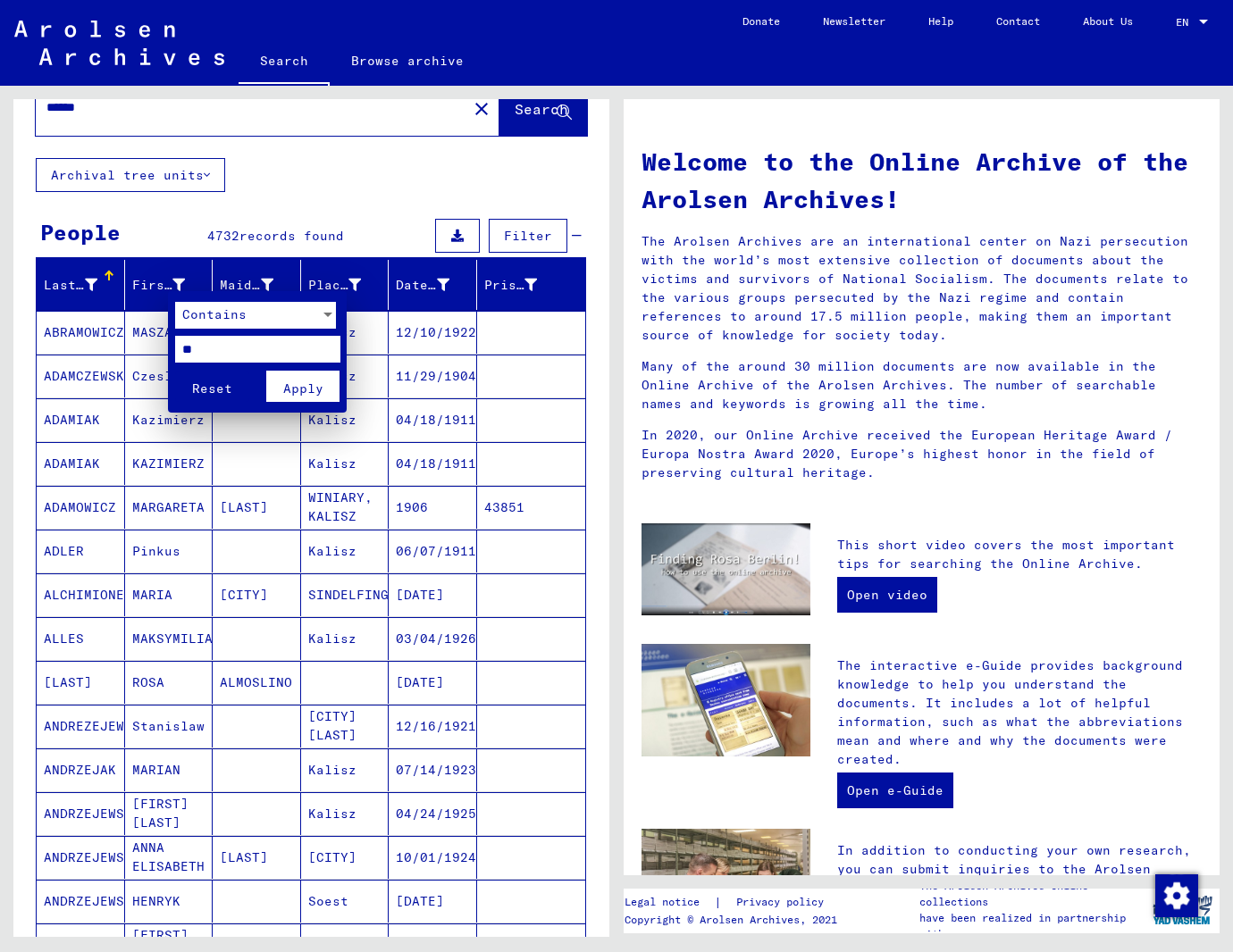 type on "**" 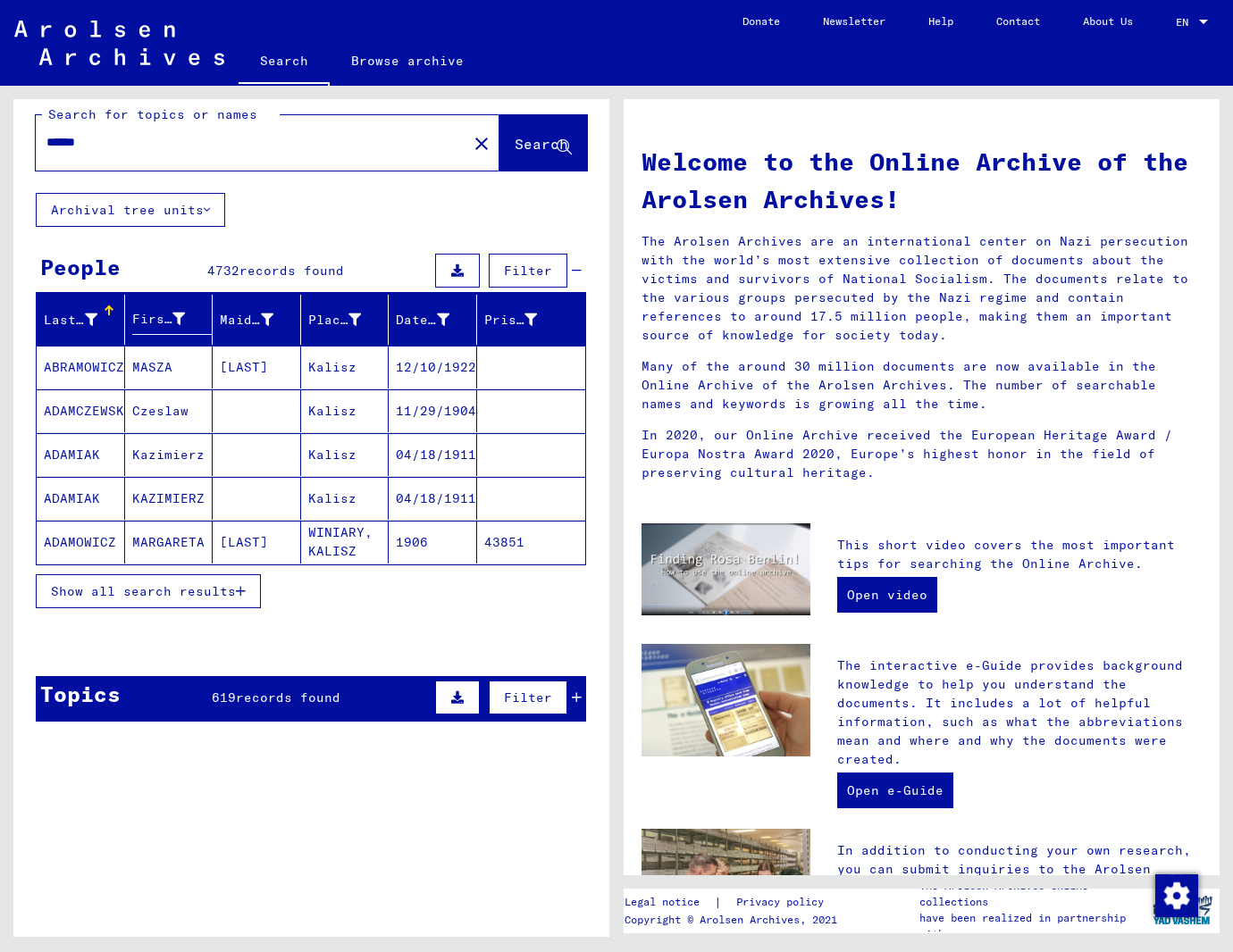 scroll, scrollTop: 51, scrollLeft: 0, axis: vertical 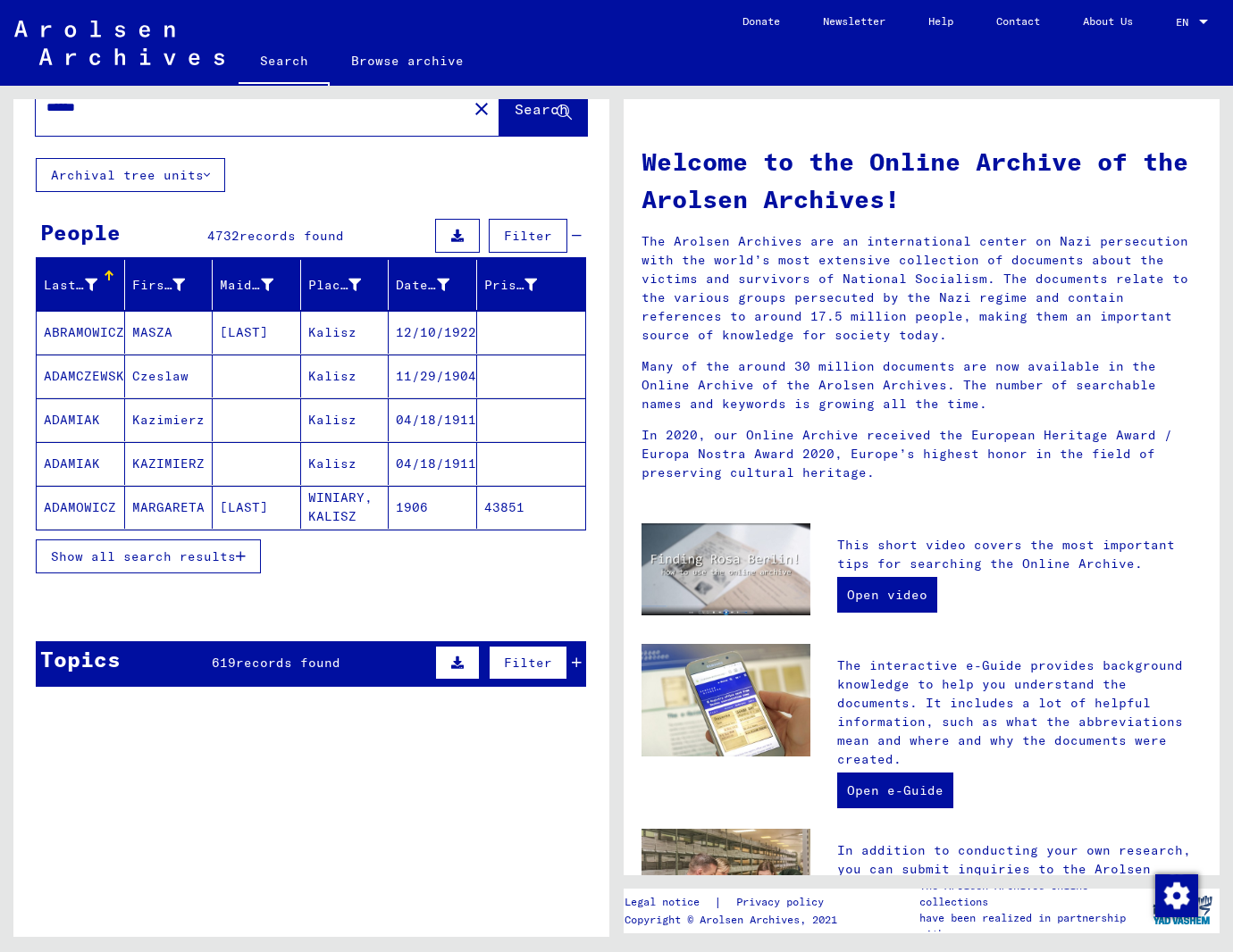 click on "Last Name" at bounding box center (71, 285) 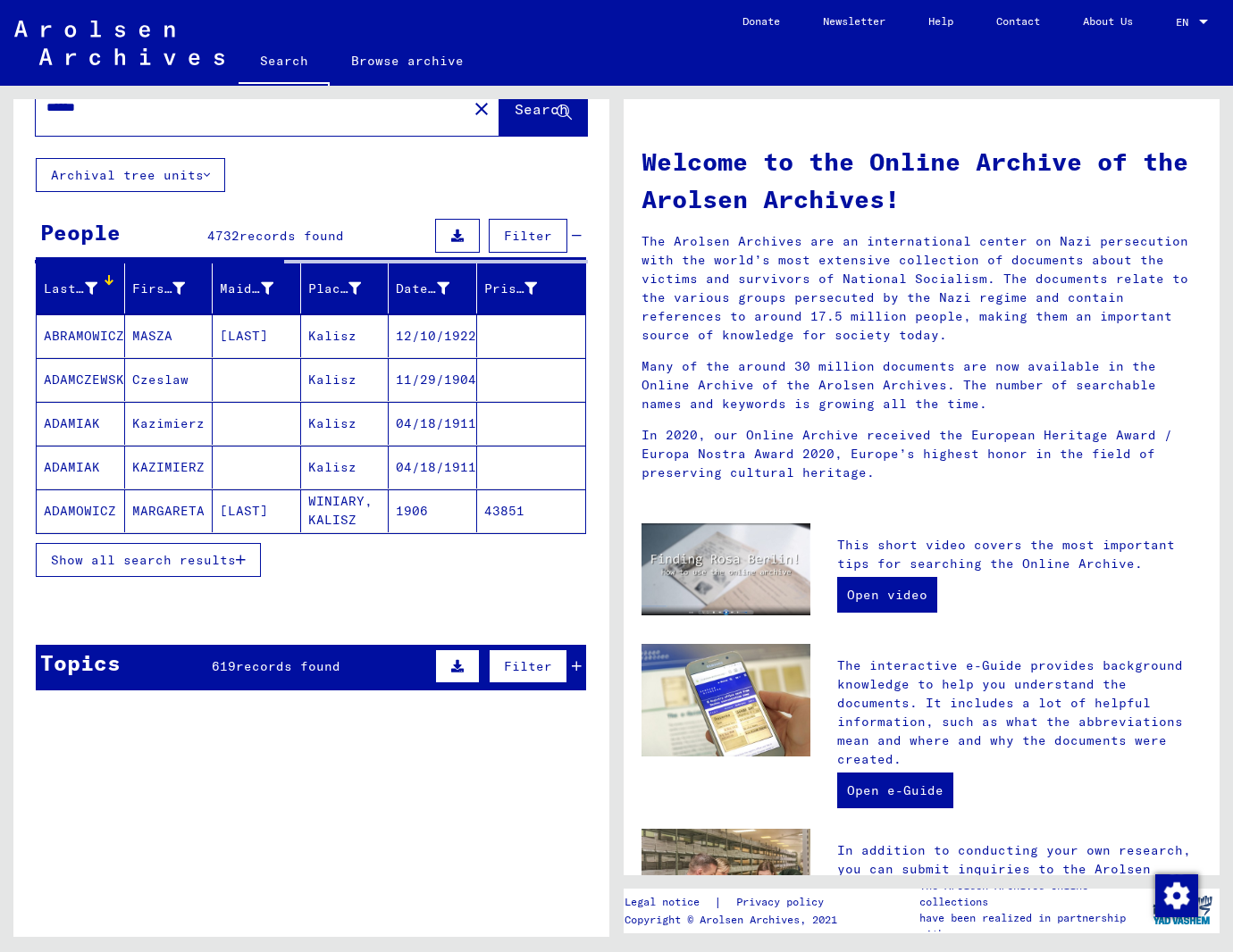 click at bounding box center (91, 288) 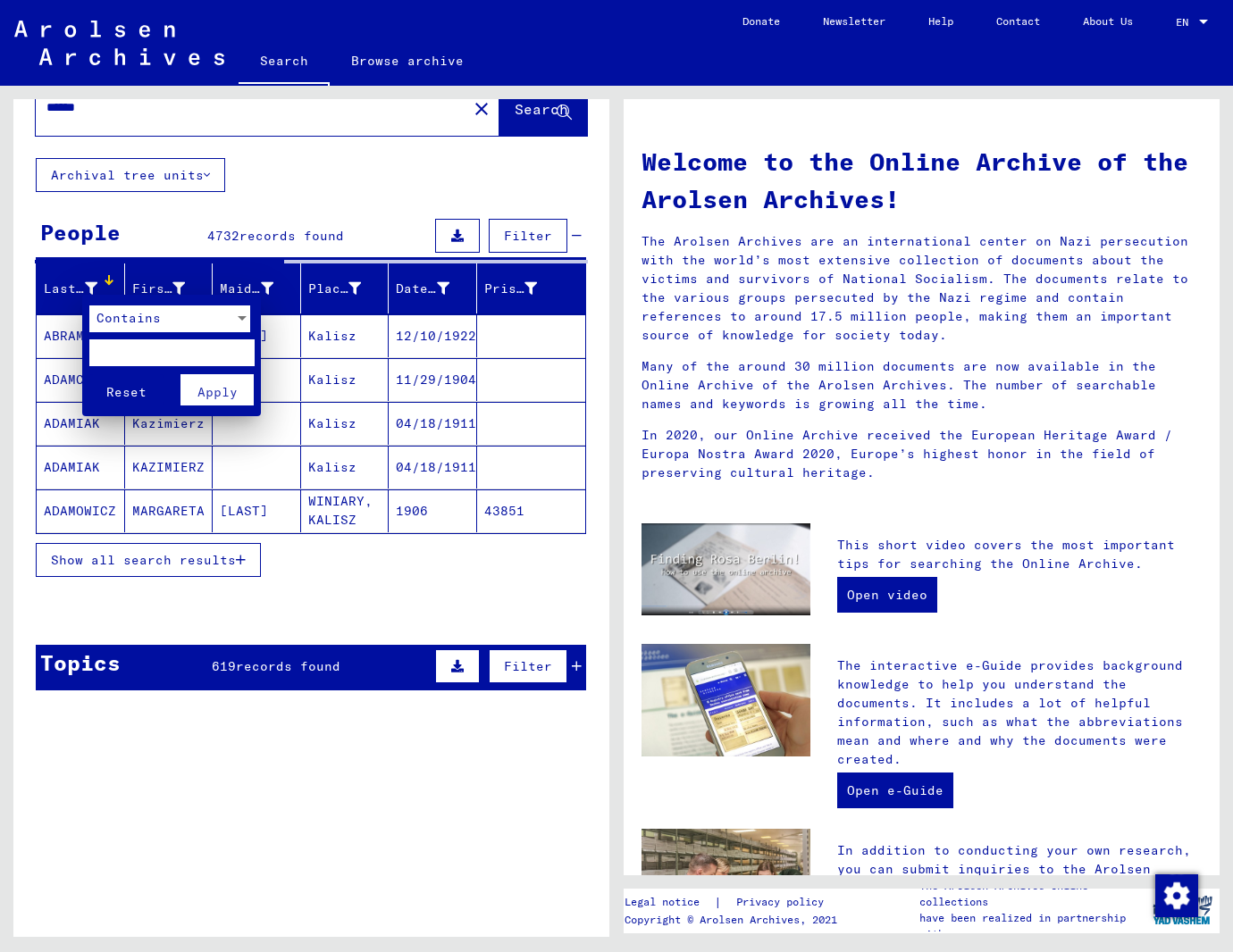 click at bounding box center [172, 353] 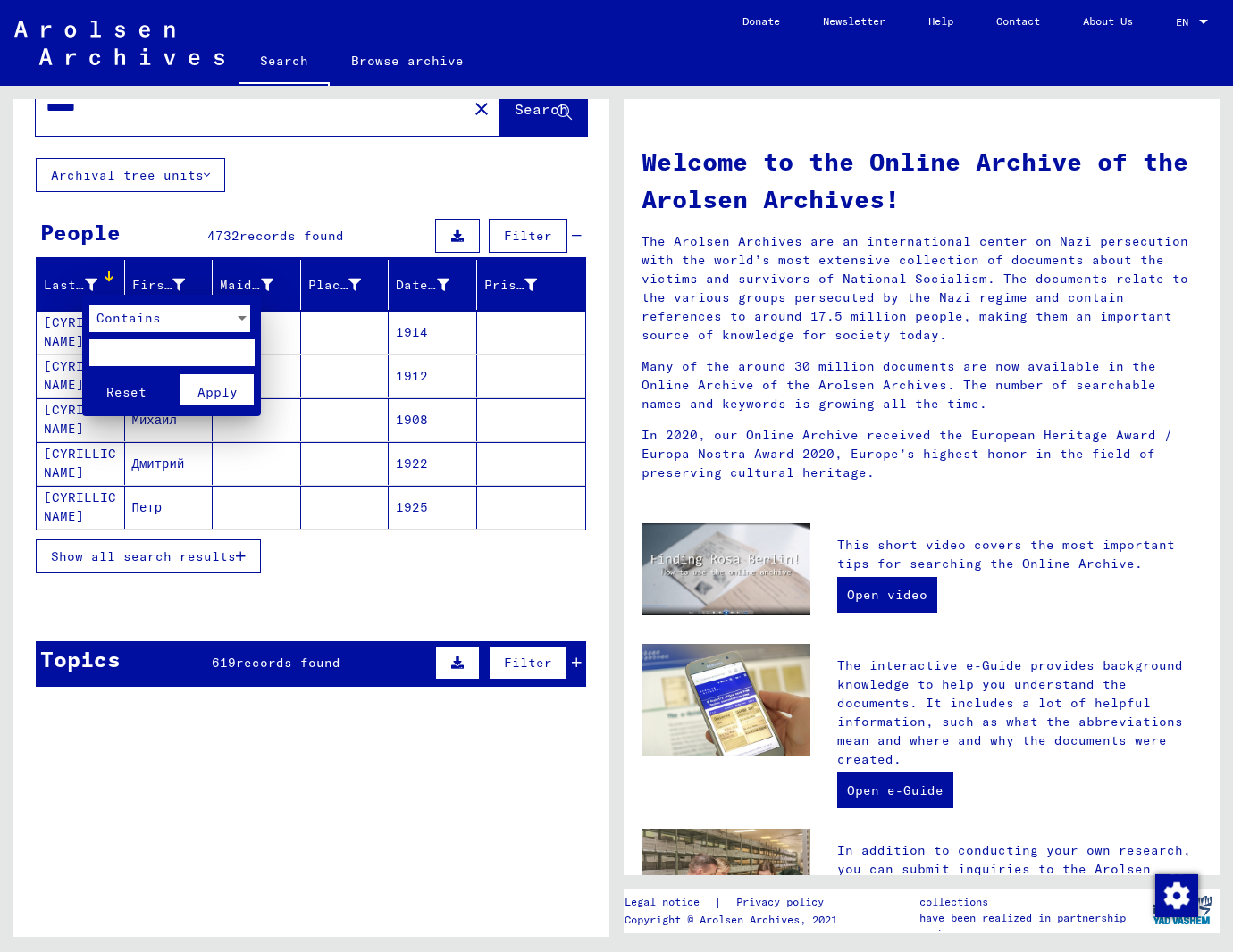 click at bounding box center (172, 353) 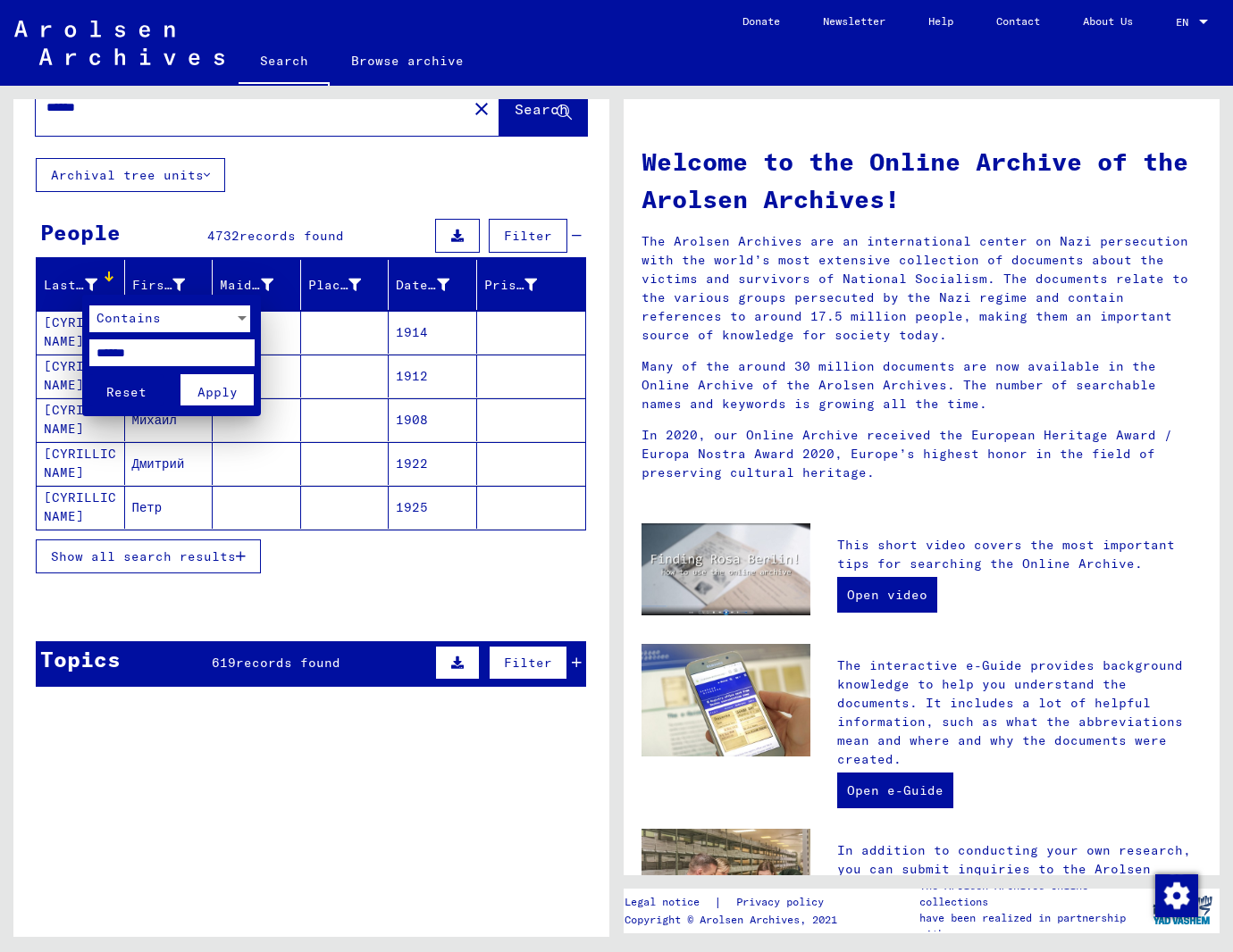type on "******" 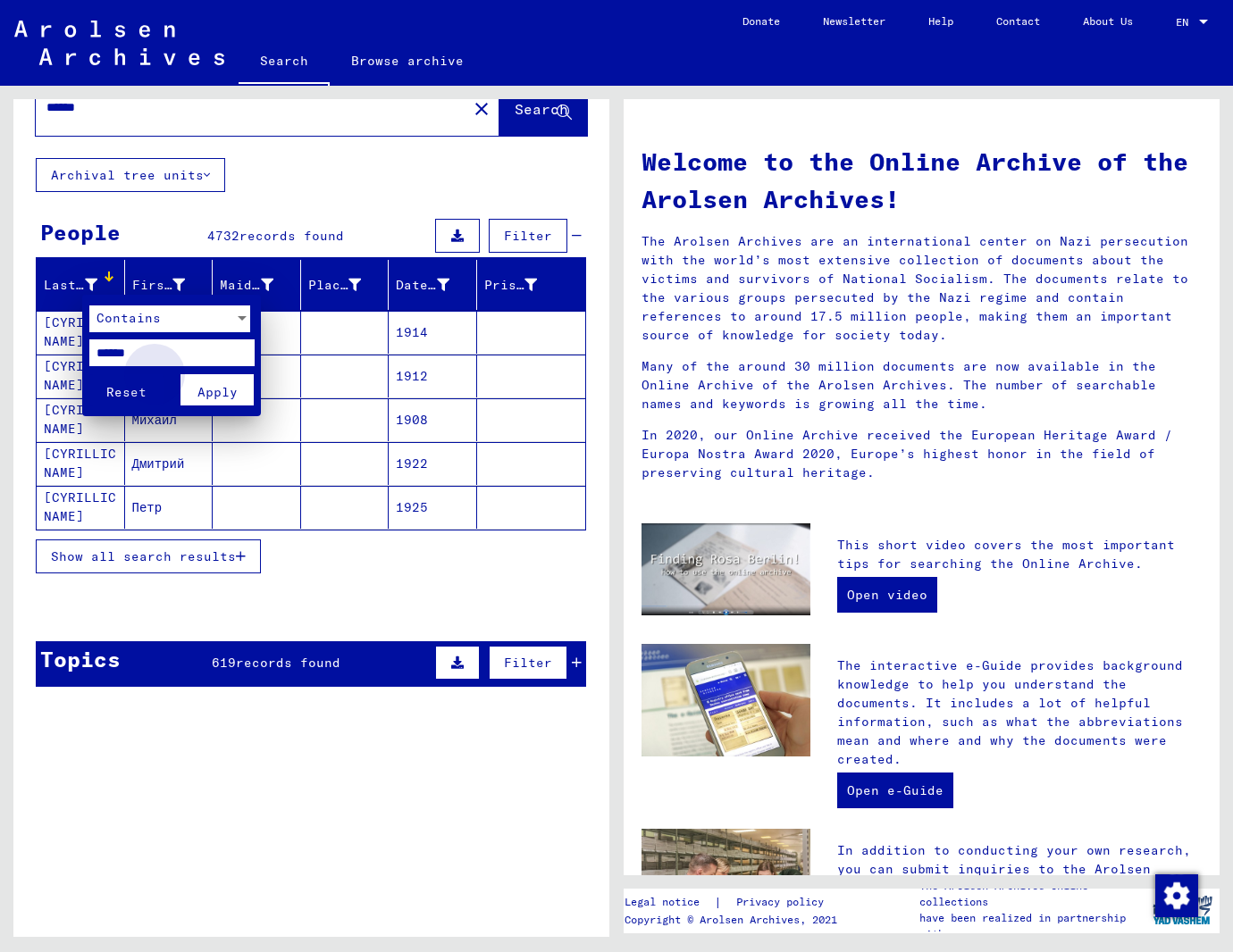 click on "Apply" at bounding box center (217, 392) 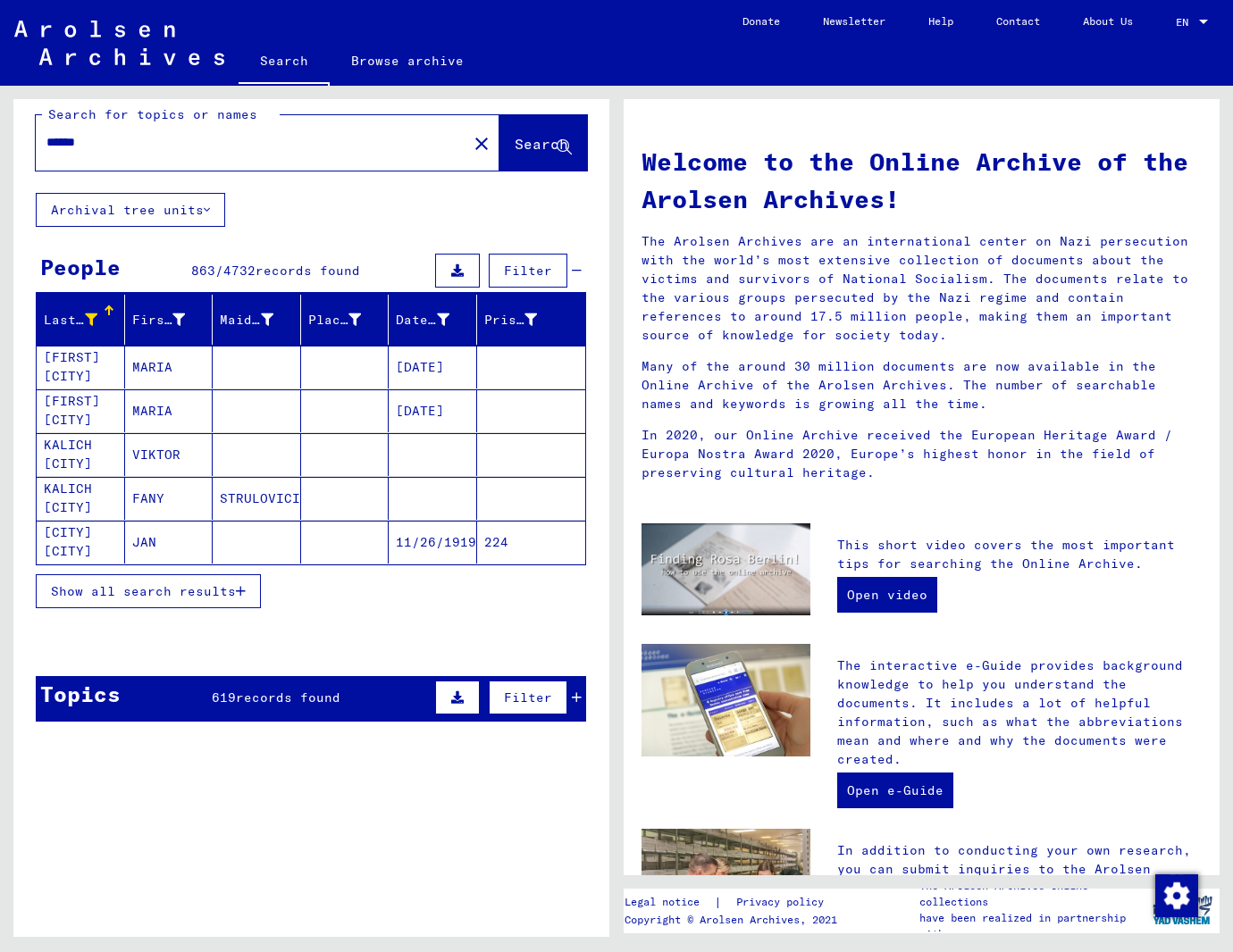 scroll, scrollTop: 51, scrollLeft: 0, axis: vertical 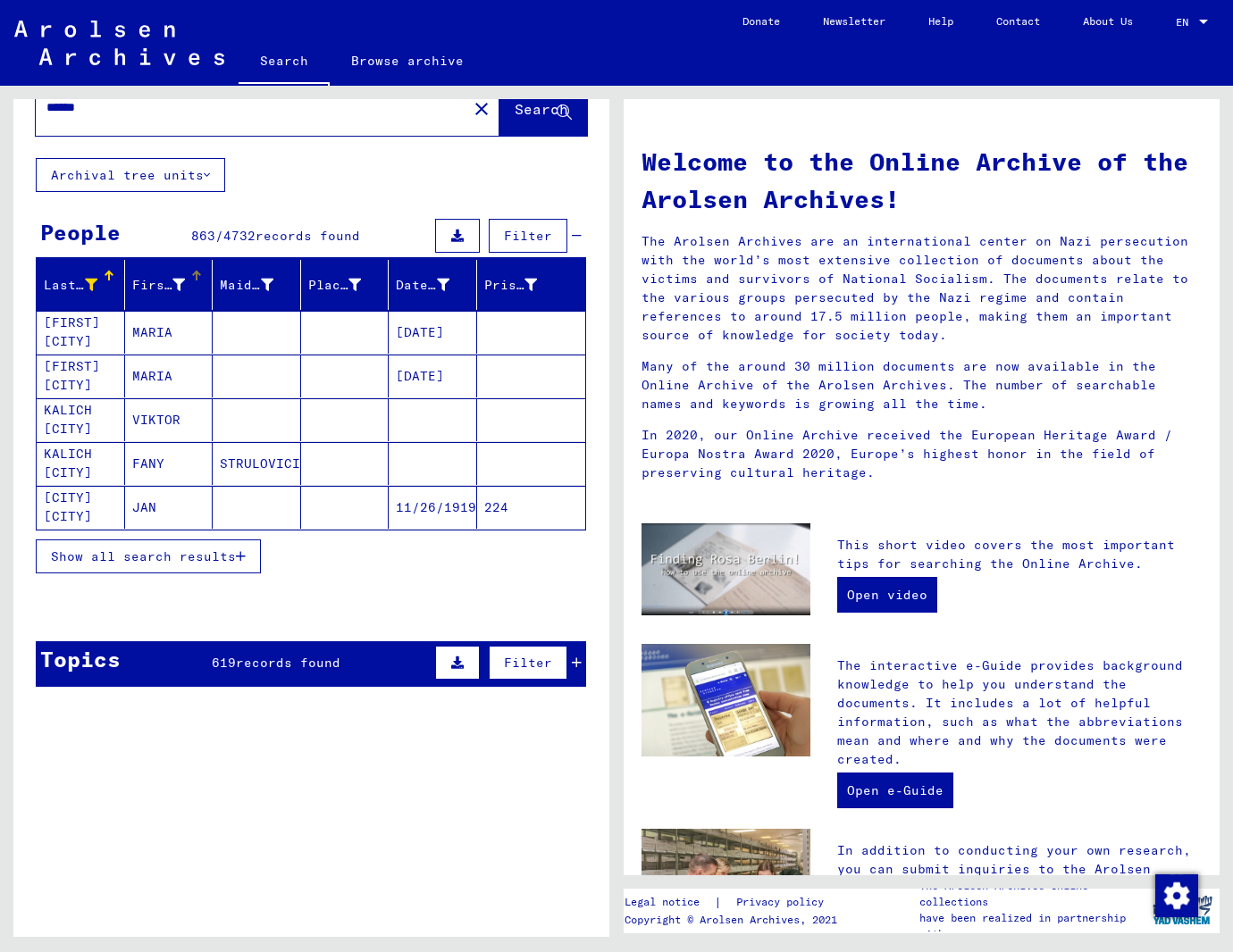click on "First Name" at bounding box center (161, 285) 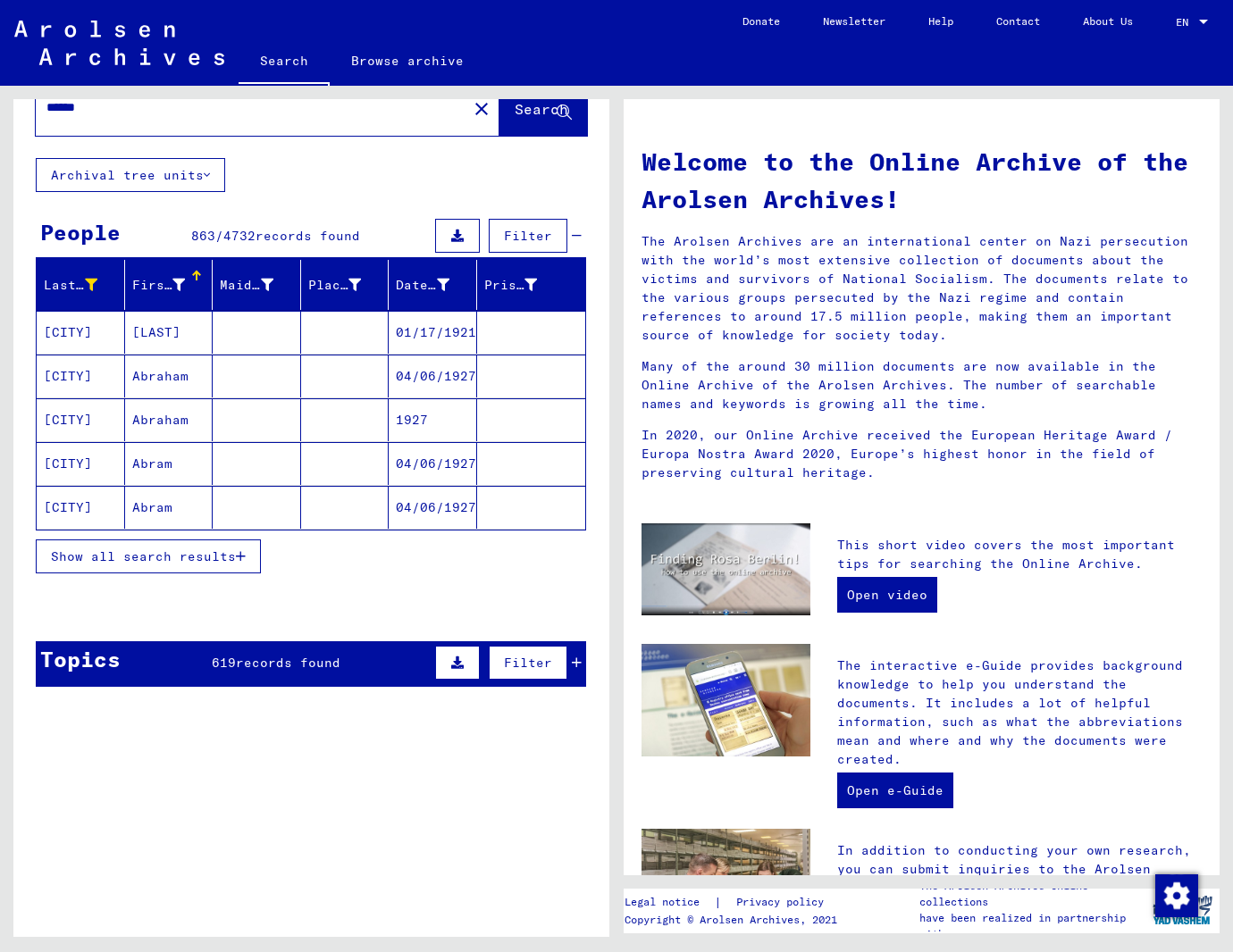 click at bounding box center (179, 285) 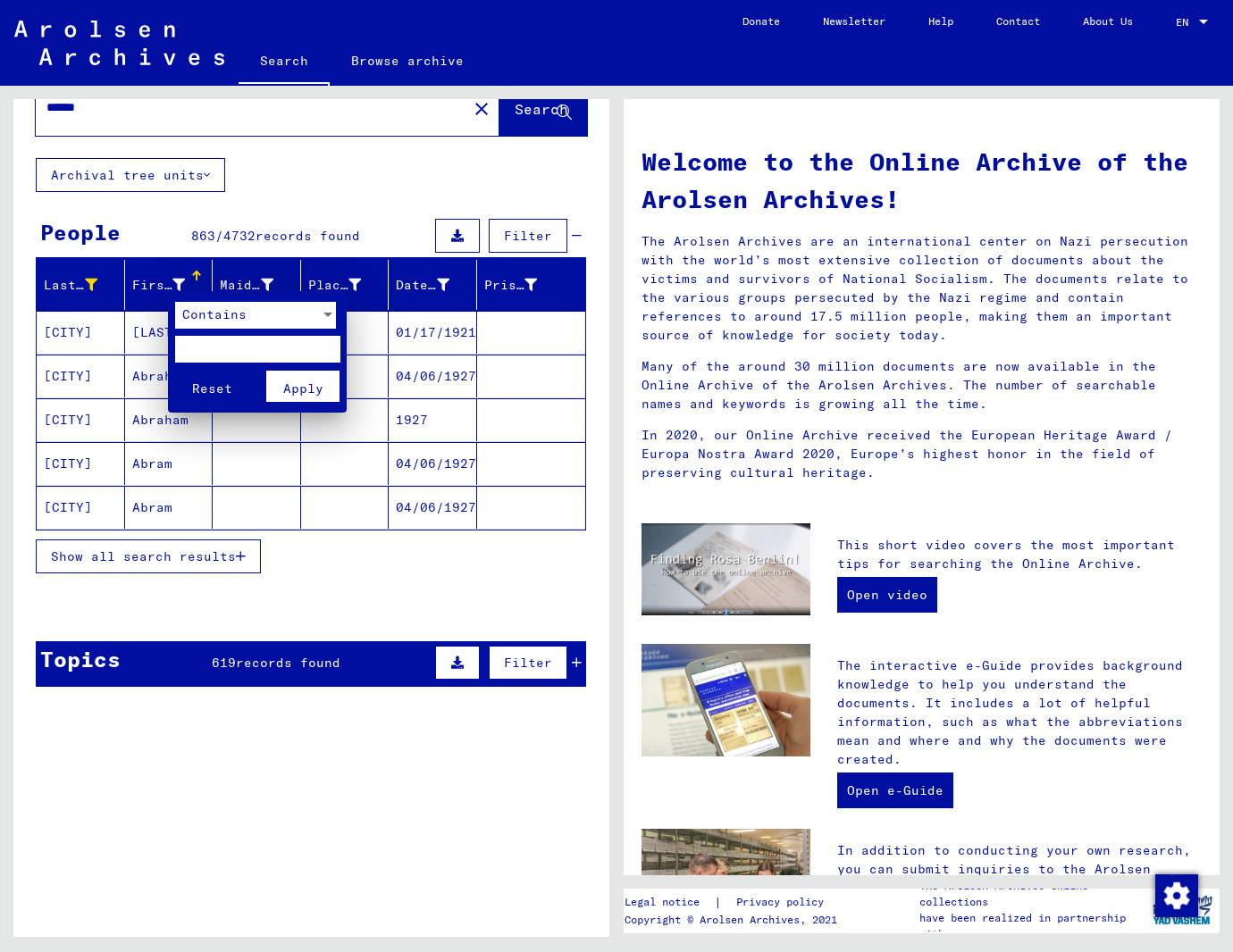 click at bounding box center [257, 349] 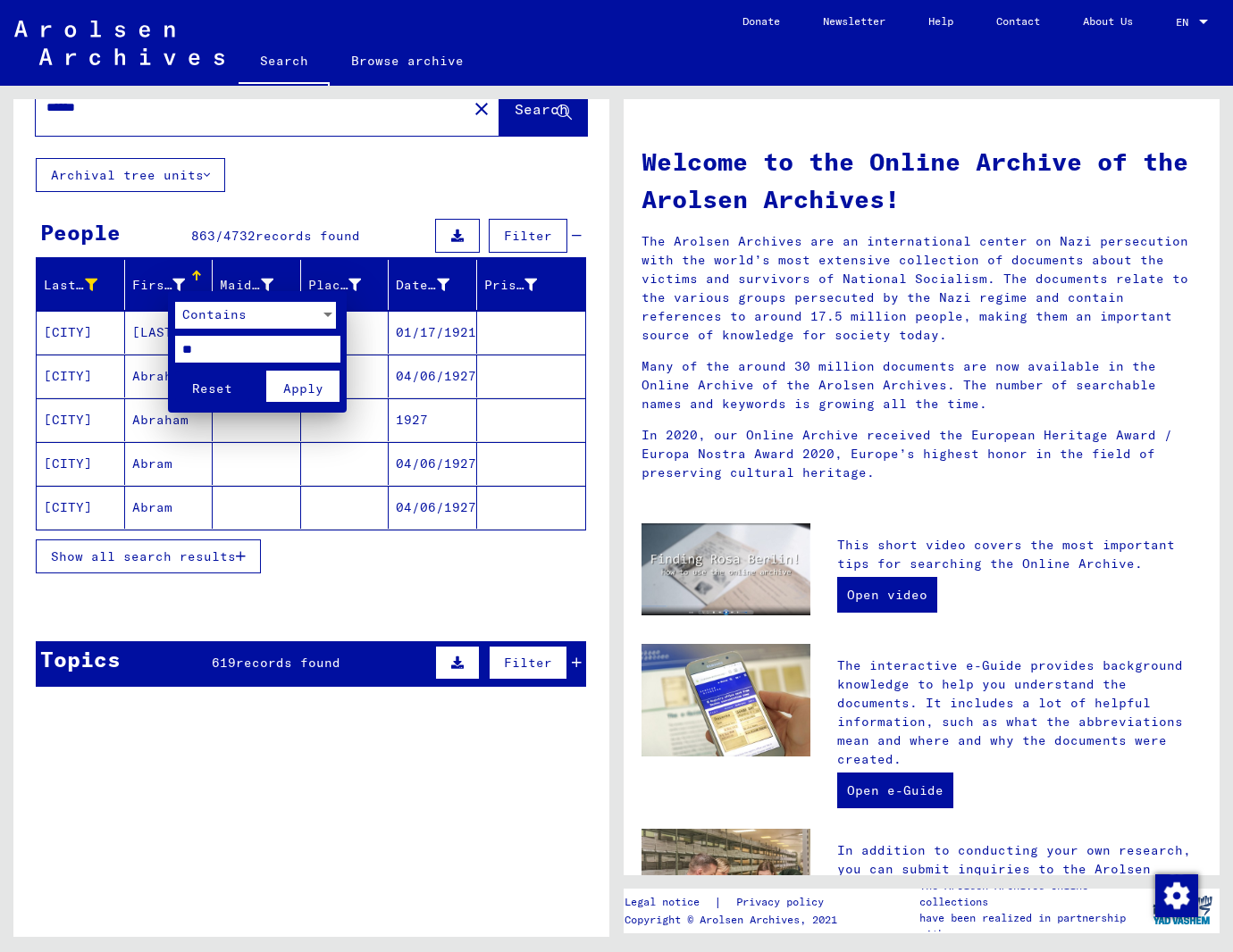 type on "**" 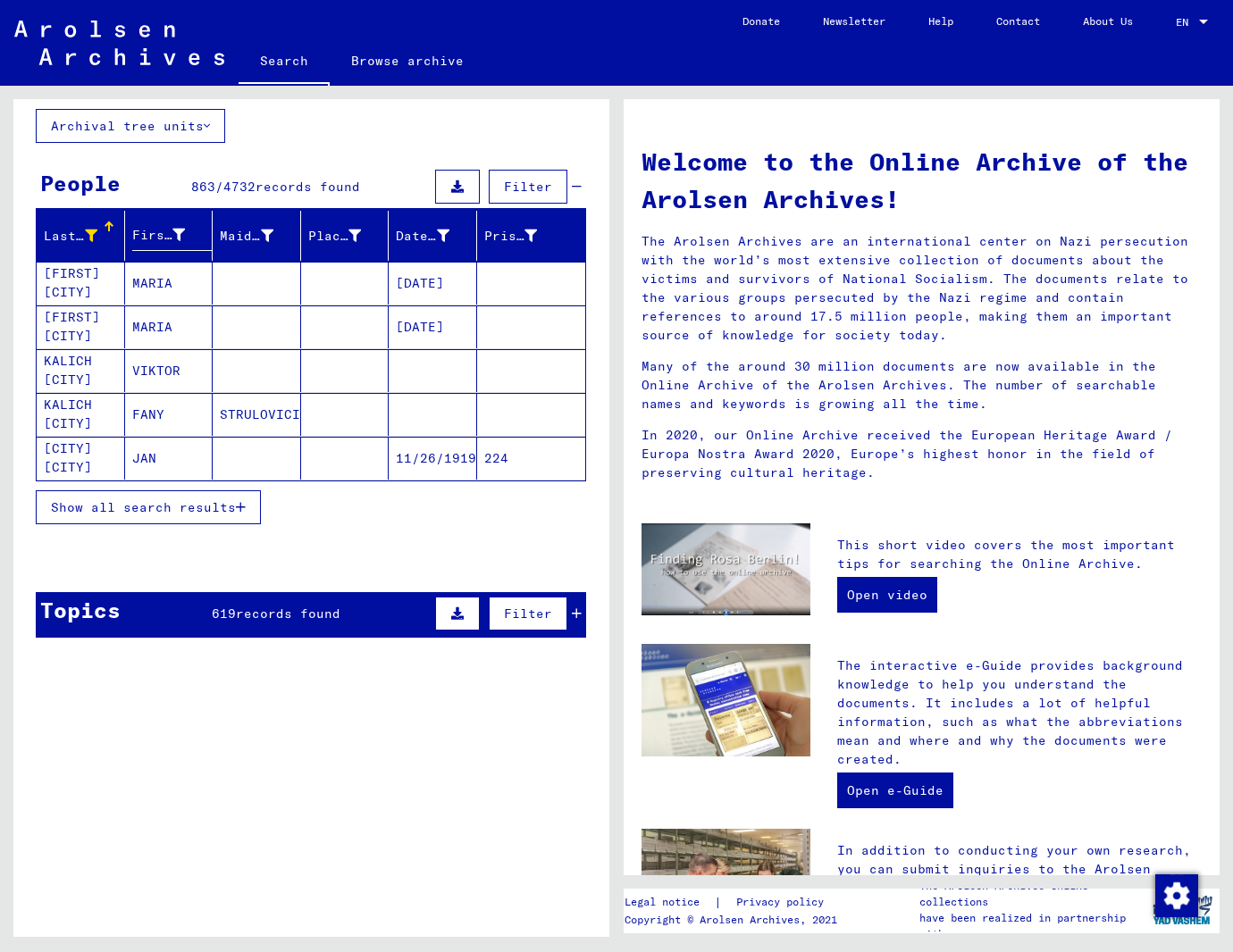 scroll, scrollTop: 101, scrollLeft: 0, axis: vertical 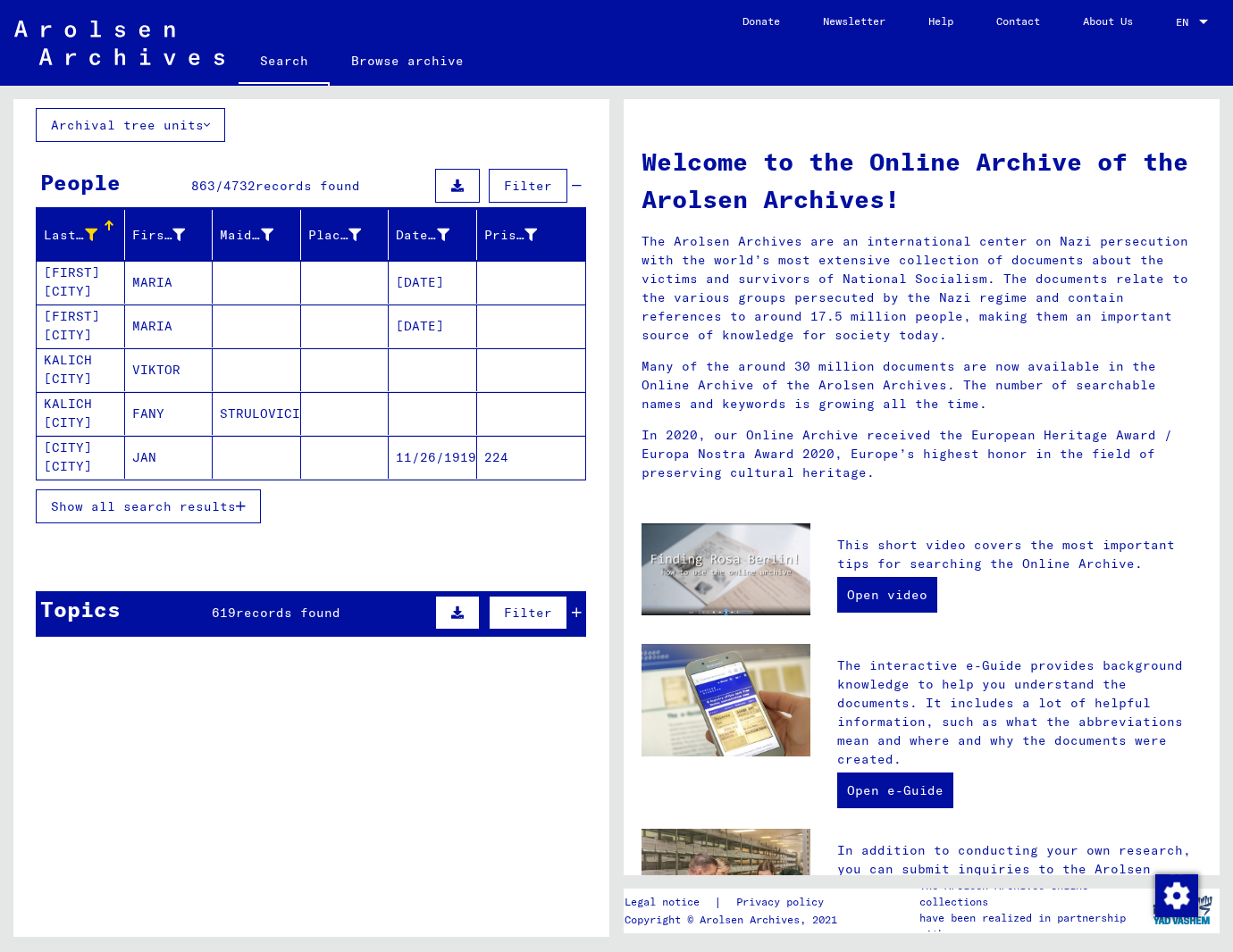 click on "Show all search results" at bounding box center [148, 506] 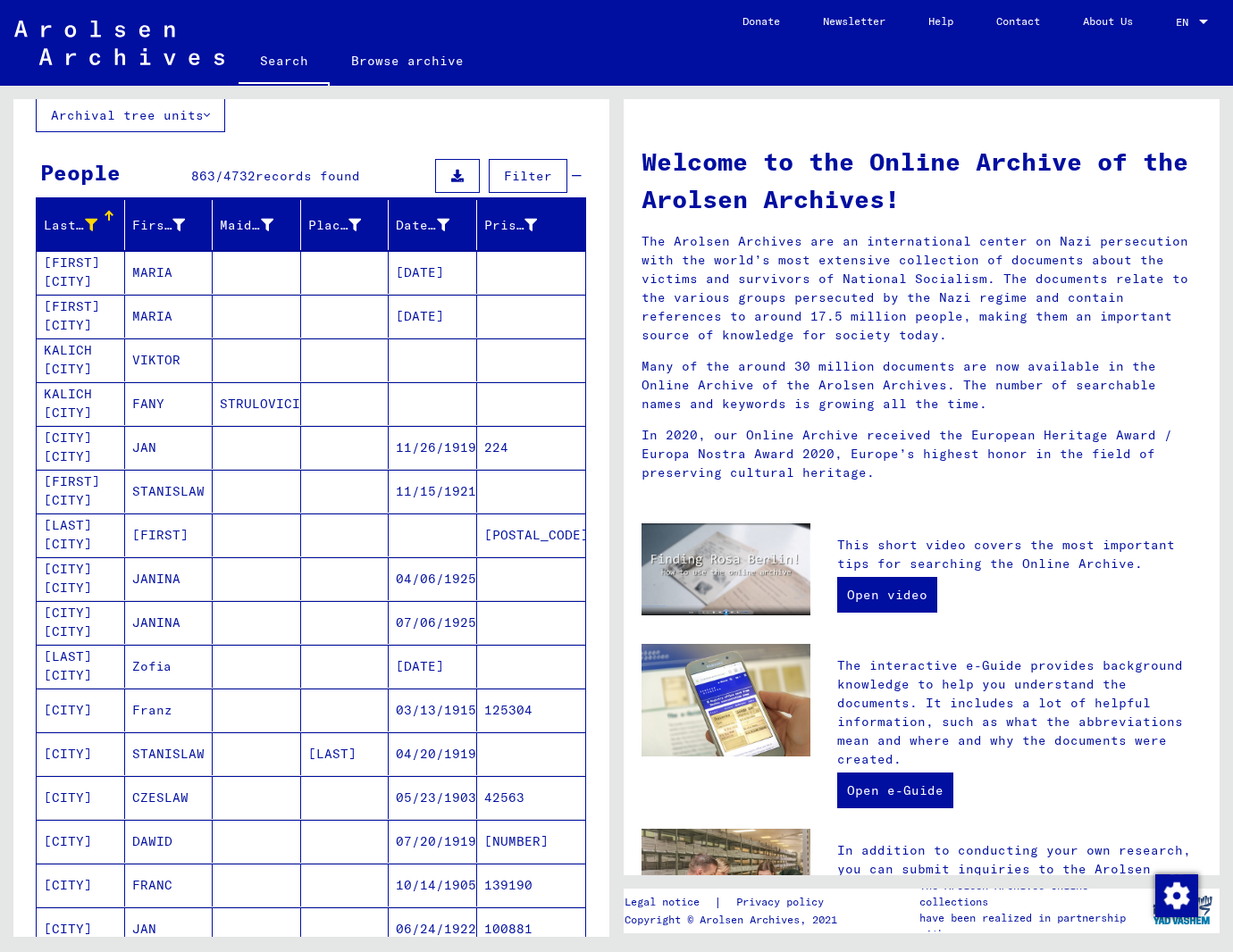 scroll, scrollTop: 48, scrollLeft: 0, axis: vertical 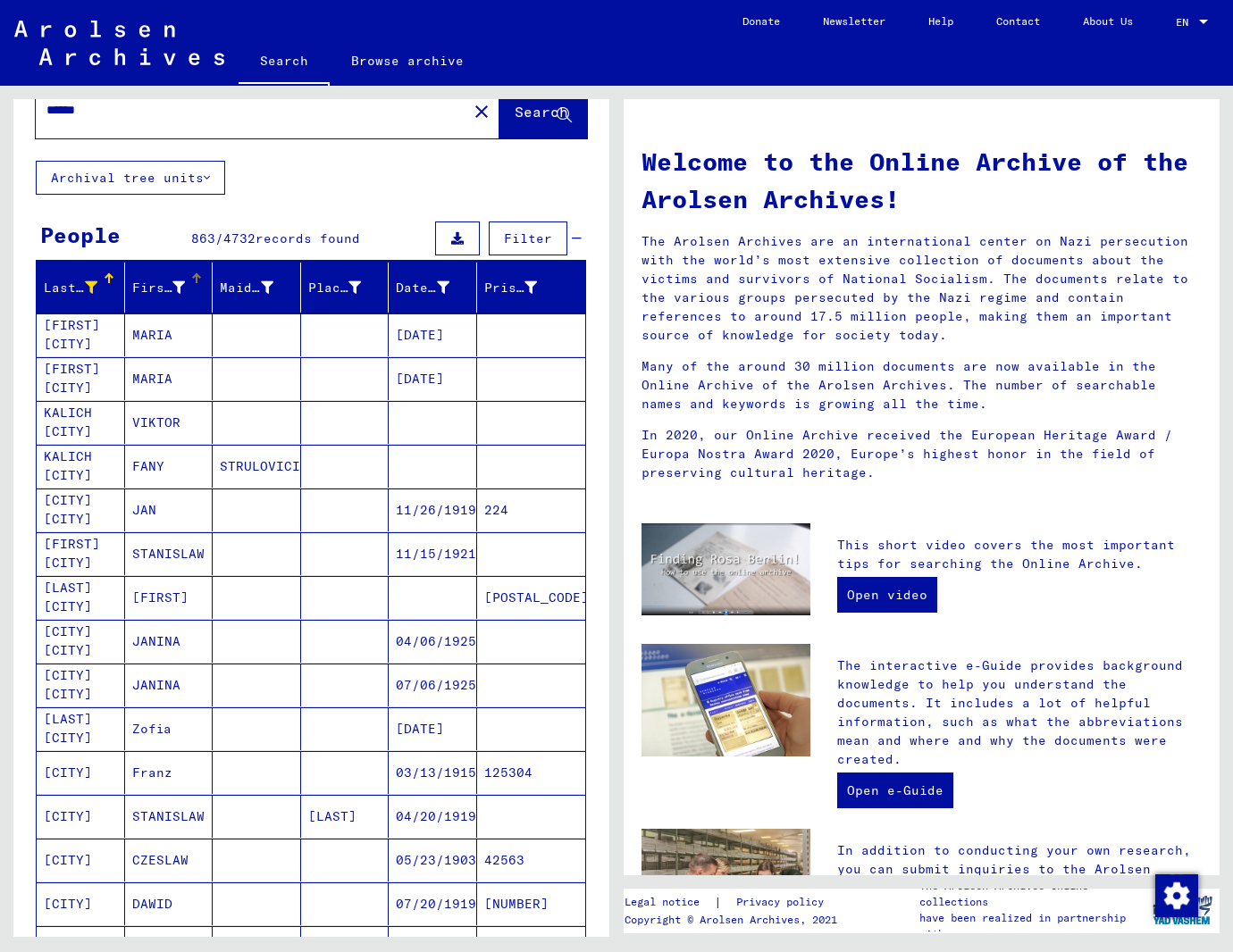 click at bounding box center [179, 288] 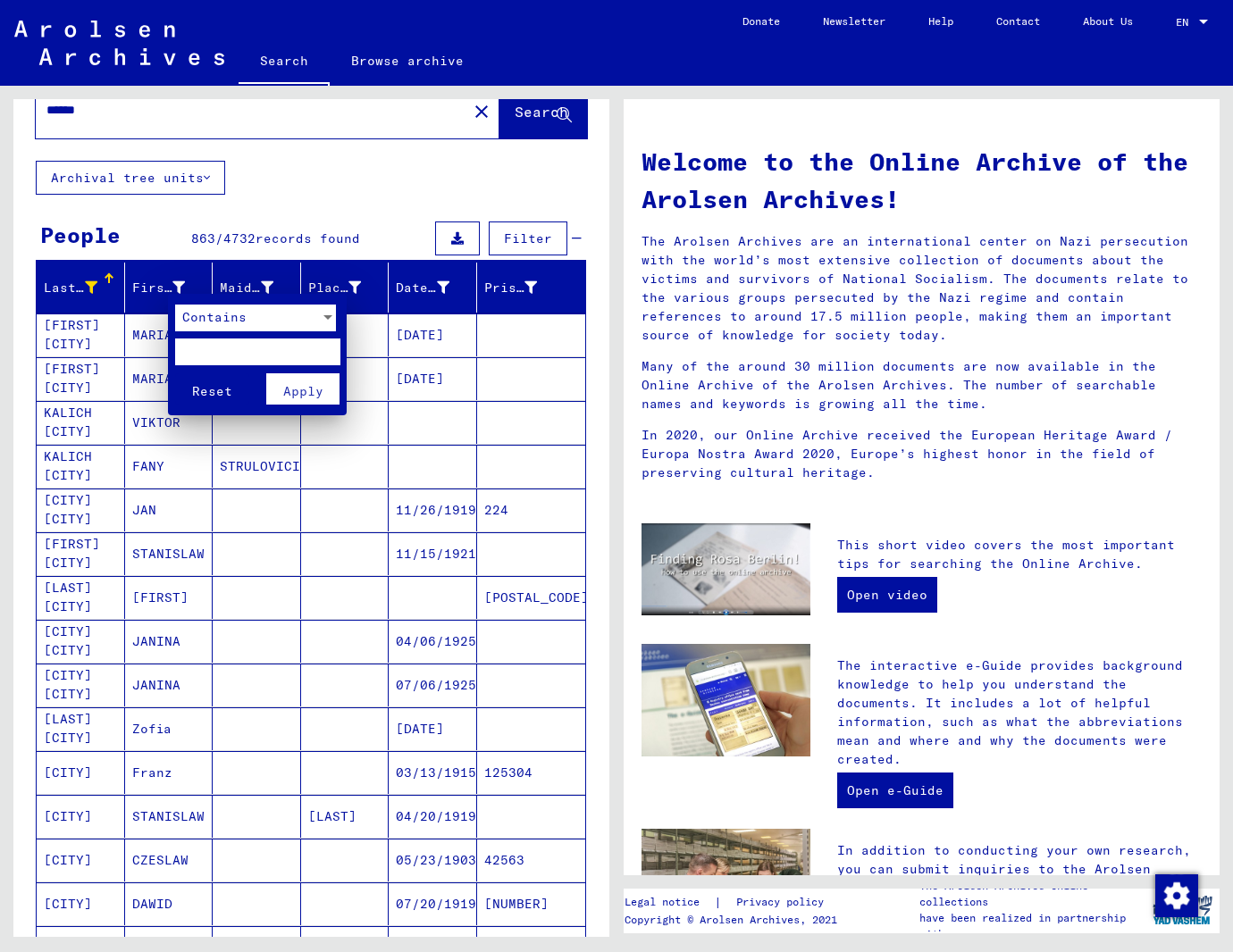 click at bounding box center [257, 352] 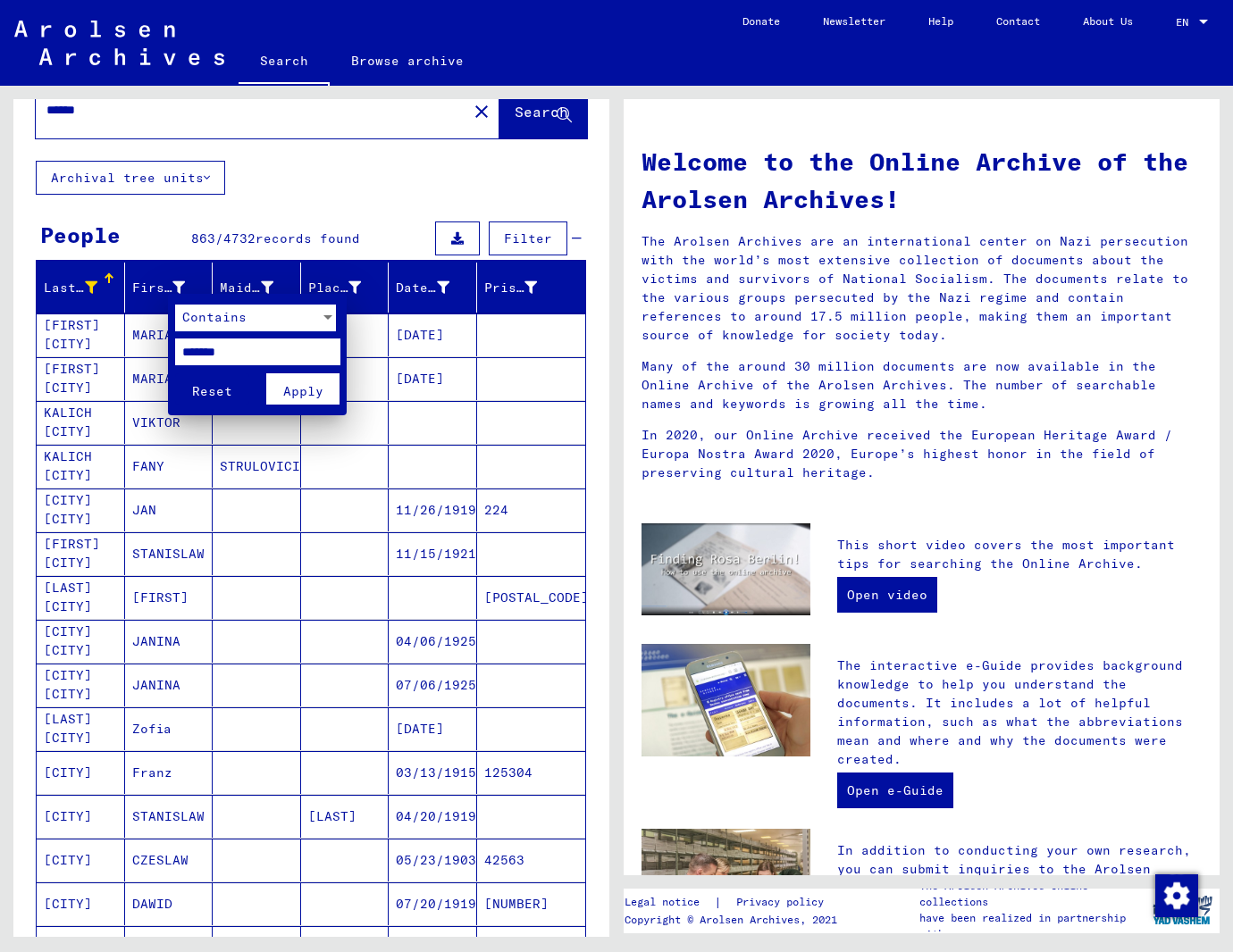 type on "*******" 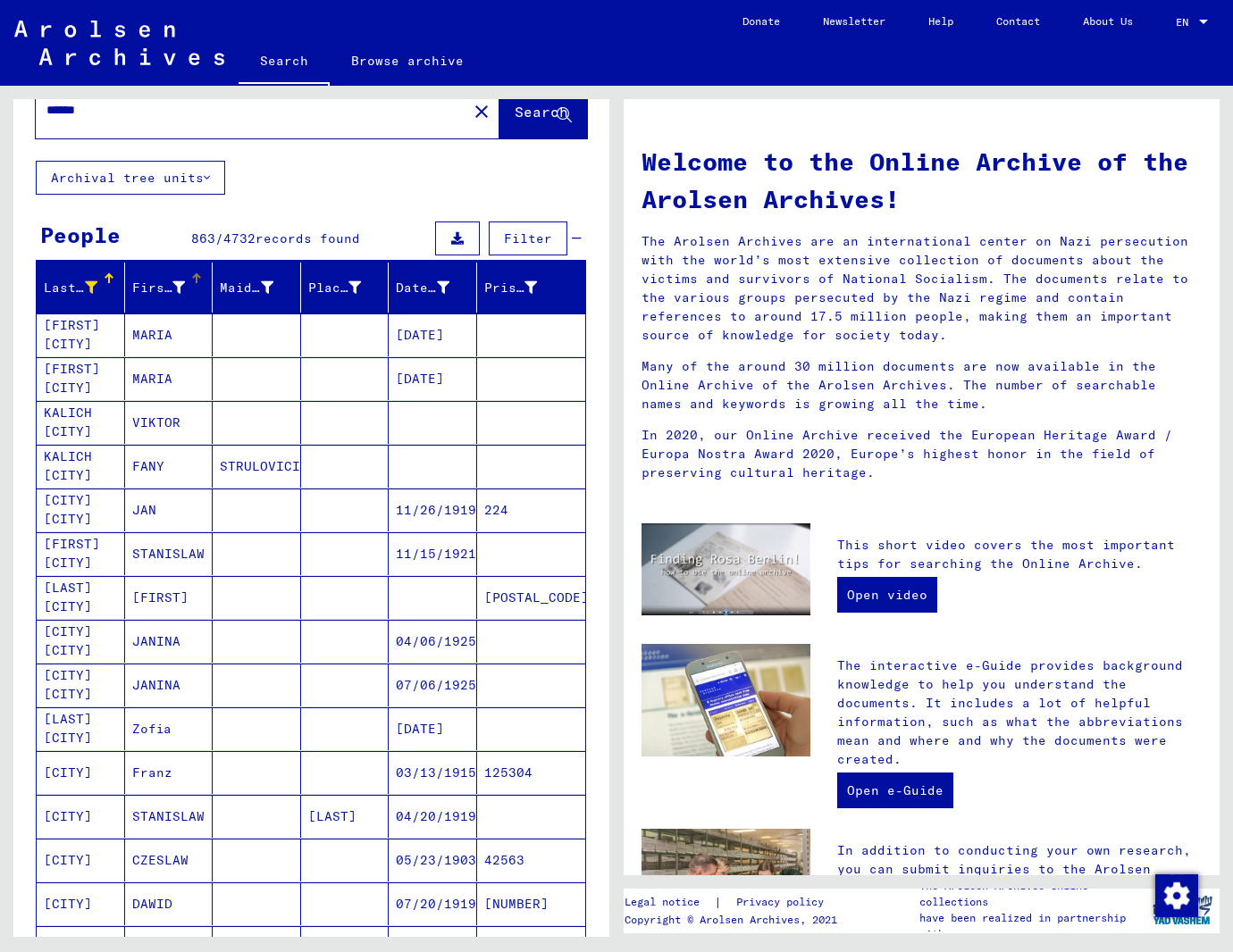 click on "First Name" at bounding box center [172, 288] 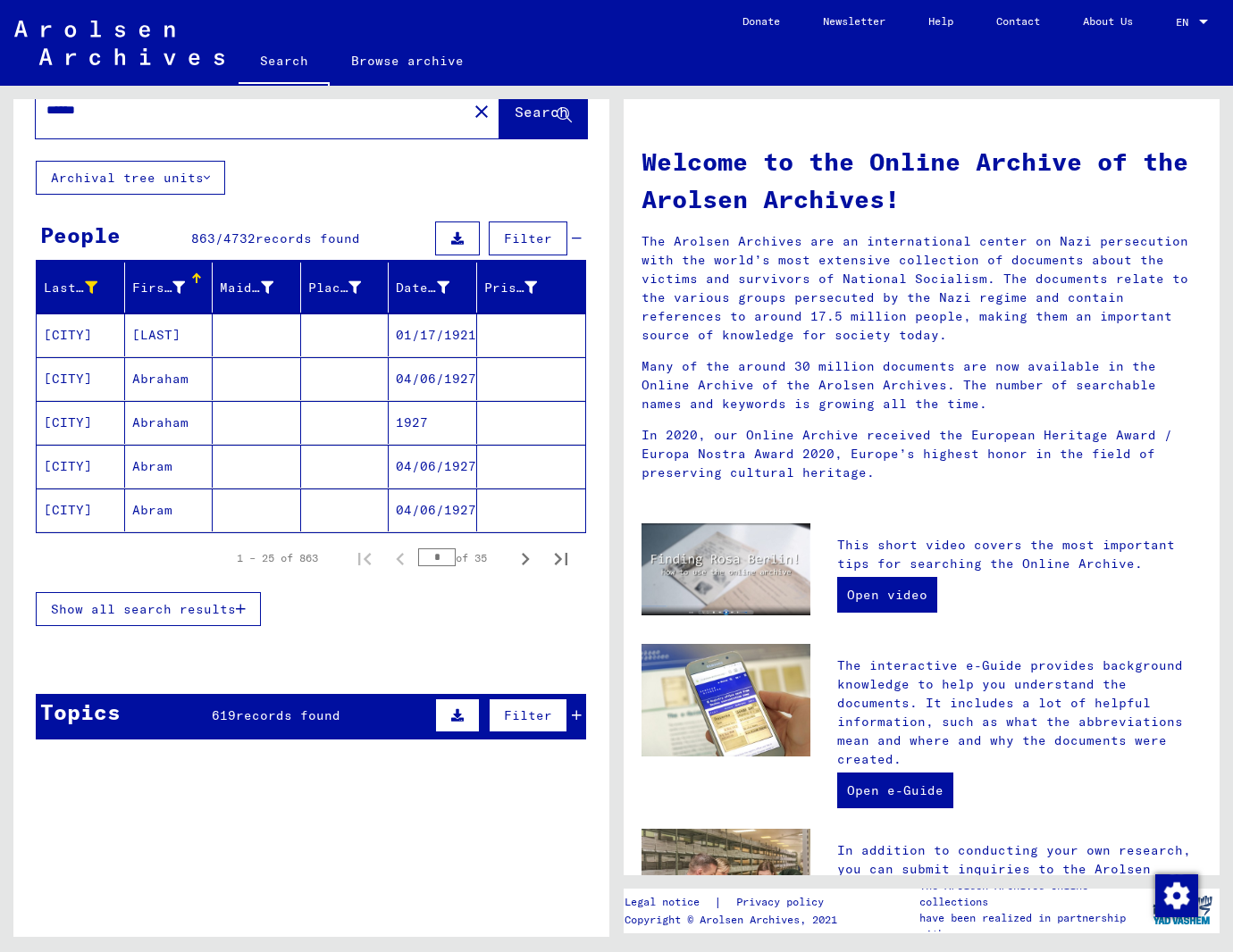 click at bounding box center (179, 288) 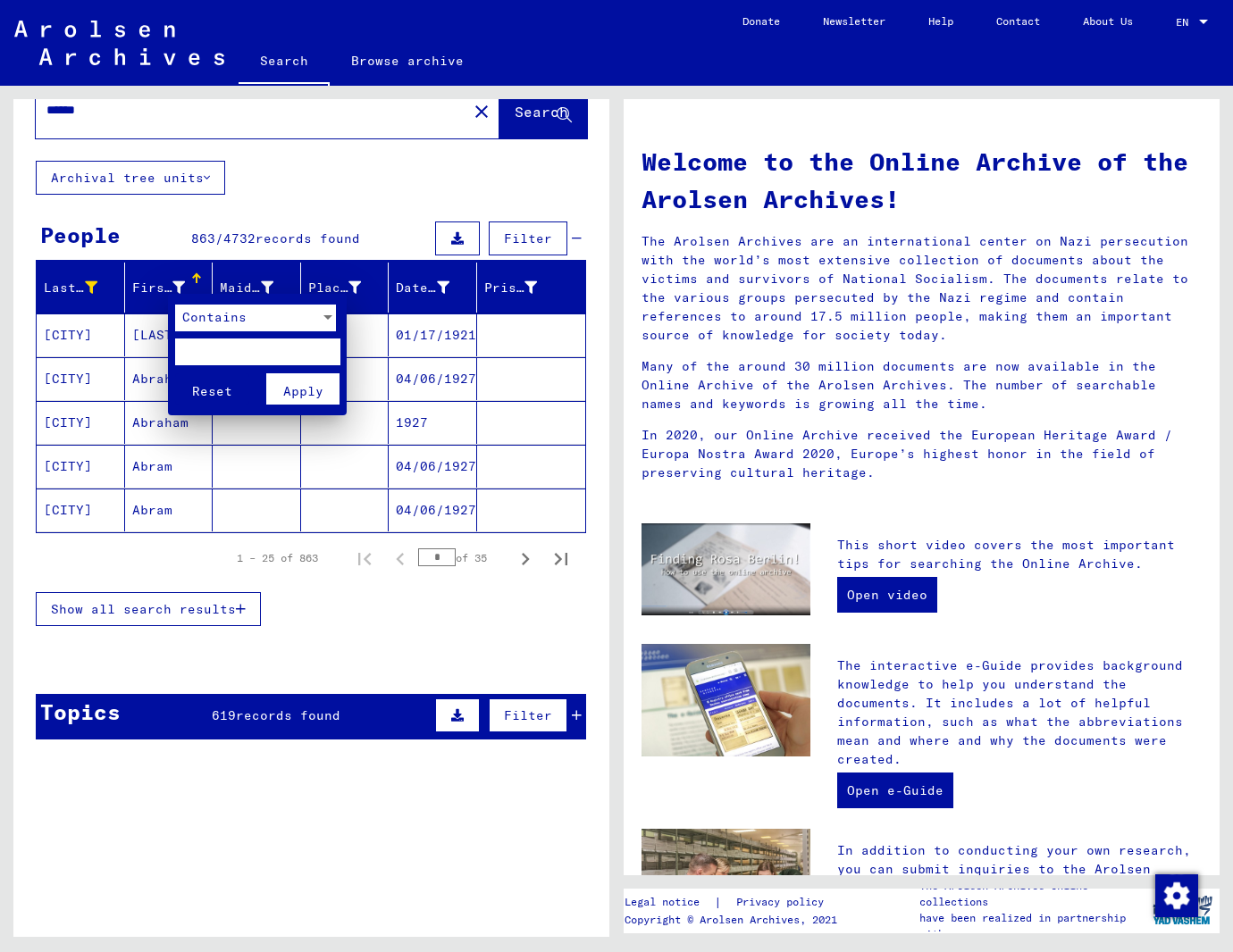 click at bounding box center (257, 352) 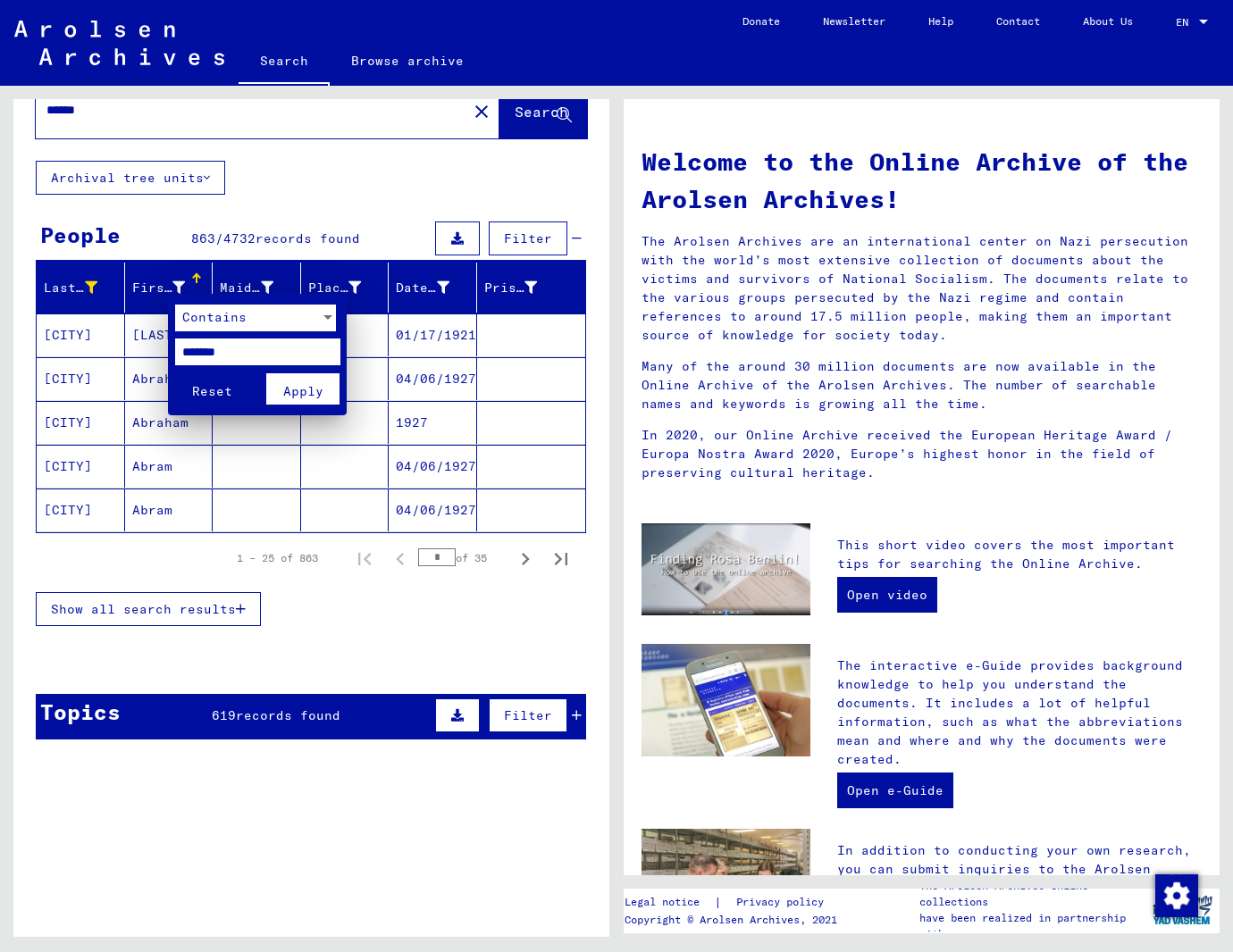 type on "*******" 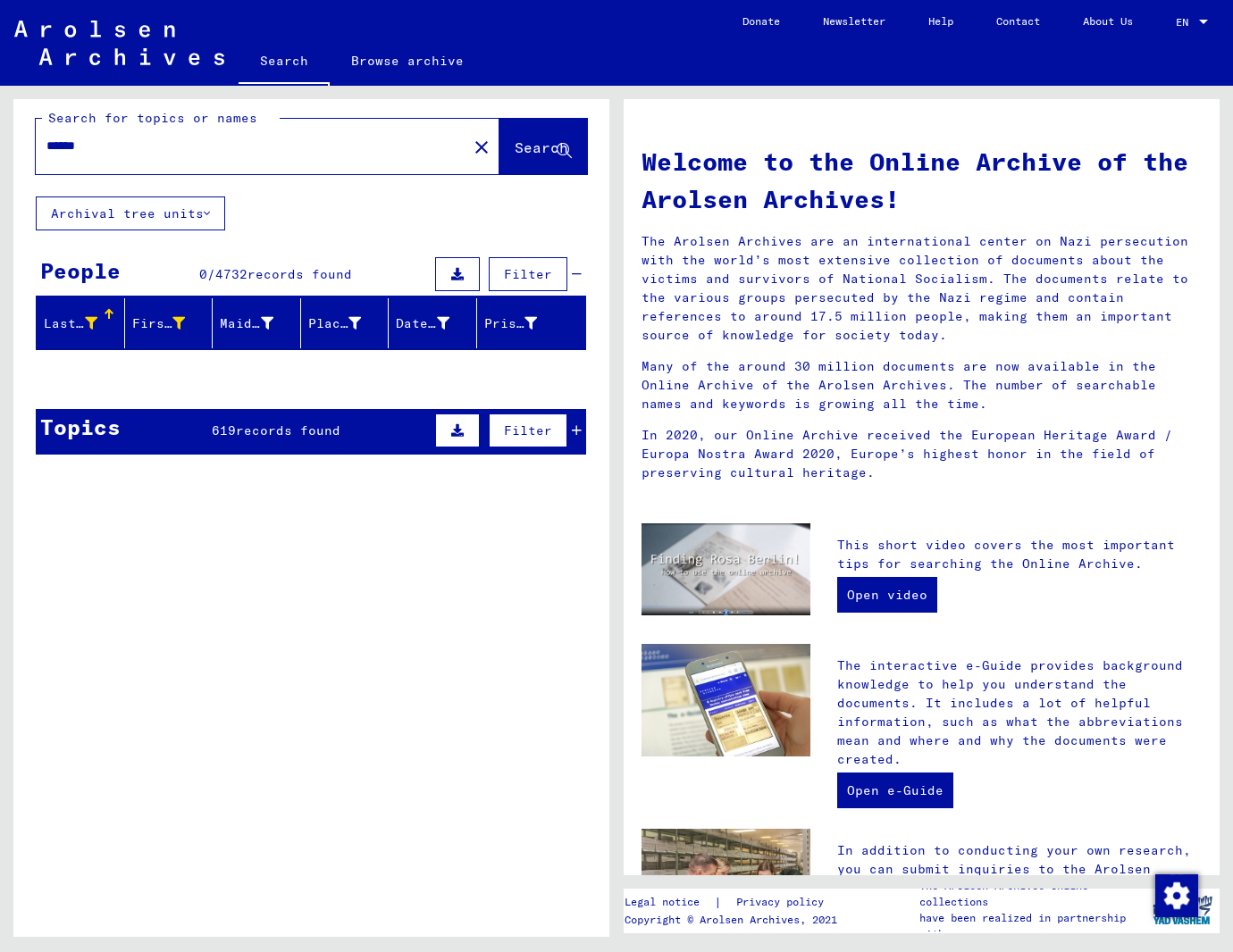 scroll, scrollTop: 13, scrollLeft: 0, axis: vertical 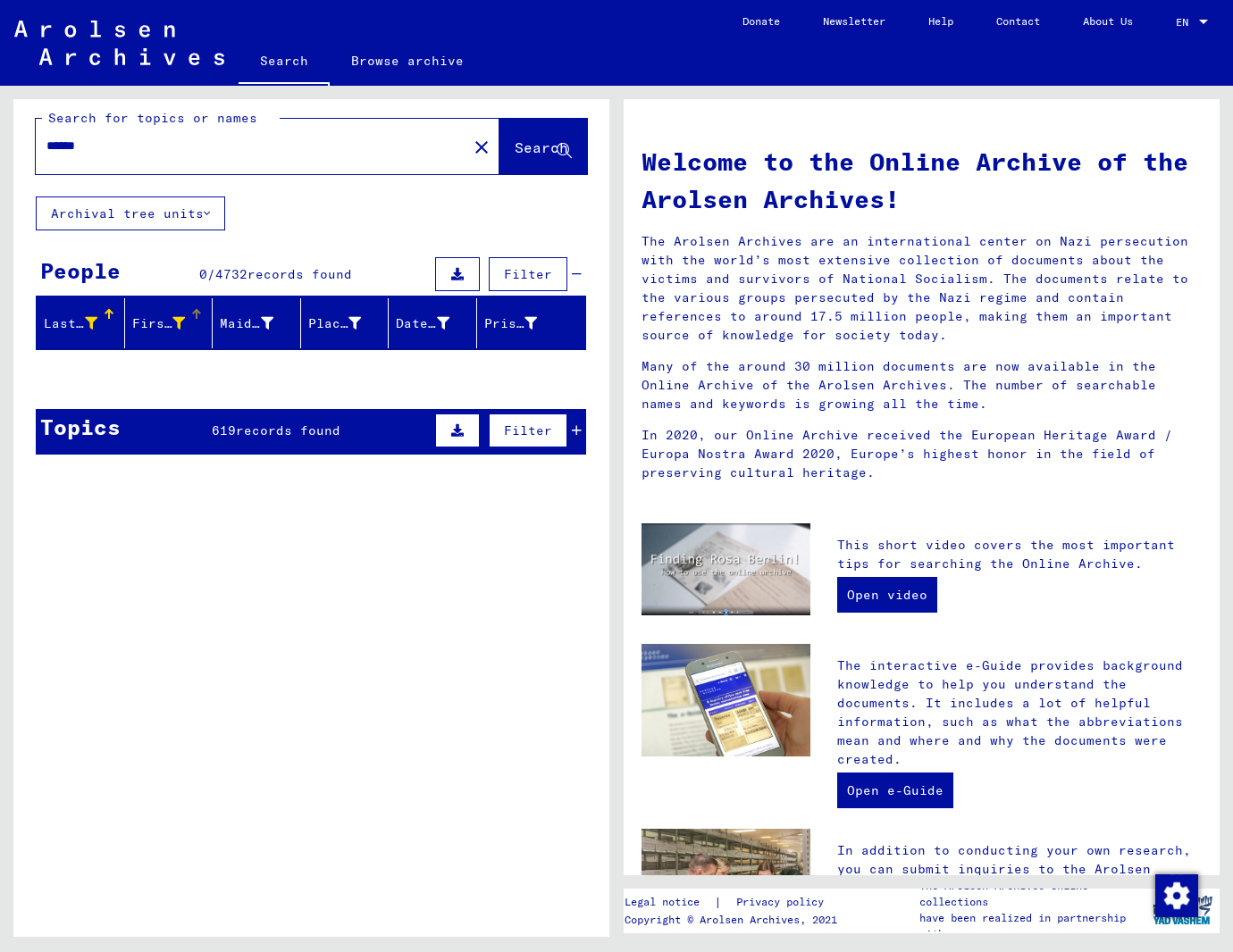 click at bounding box center [179, 323] 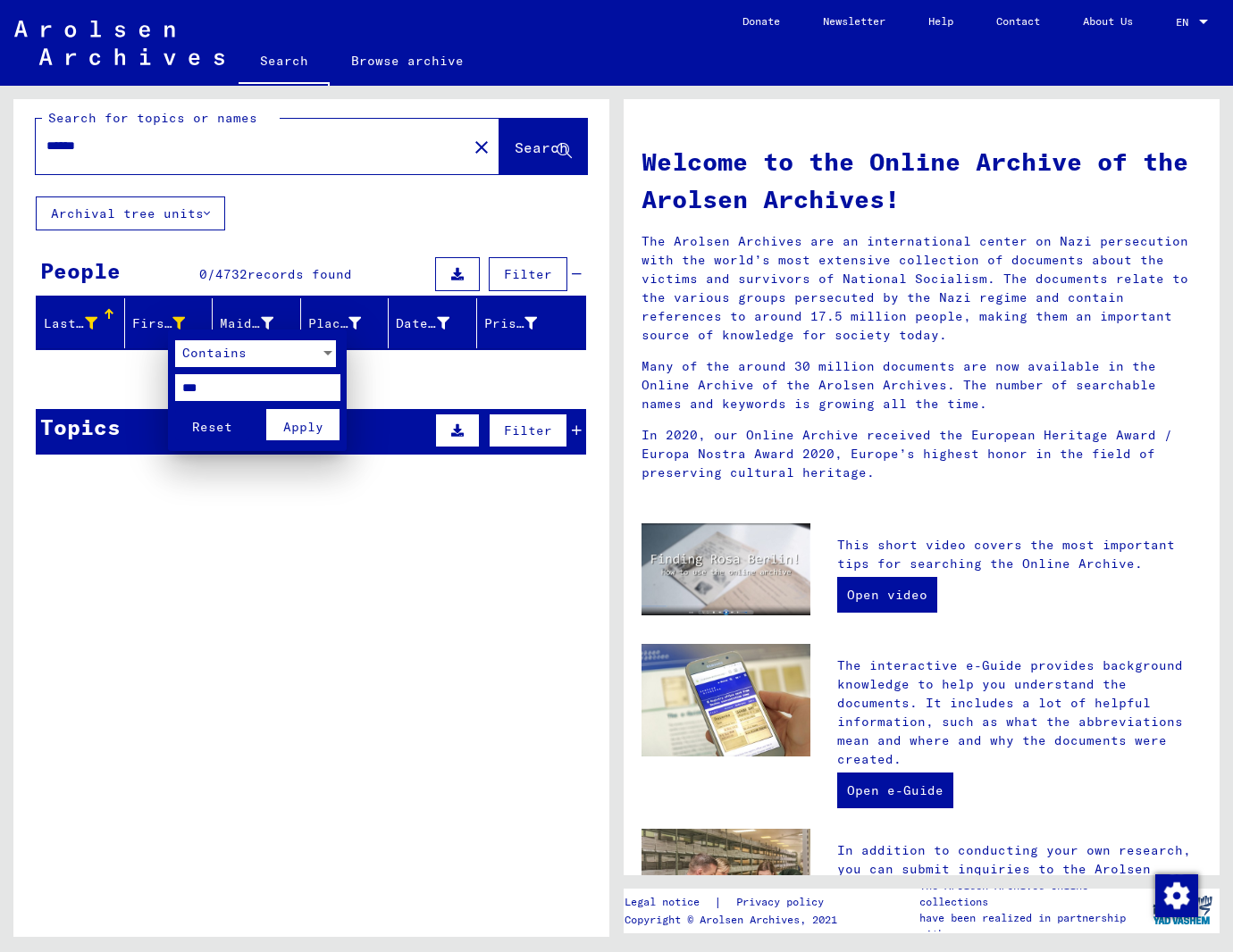 type on "***" 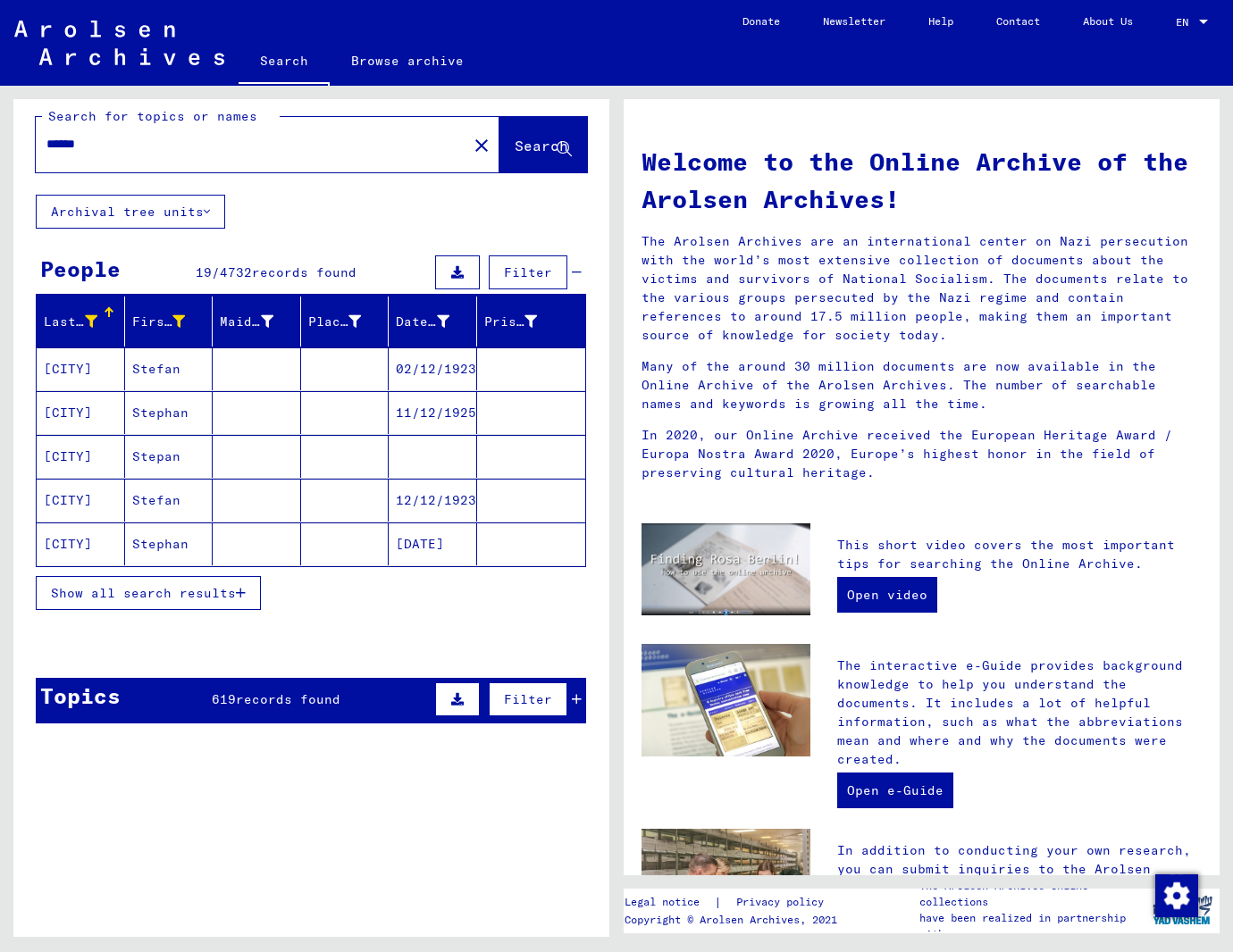 scroll, scrollTop: 13, scrollLeft: 0, axis: vertical 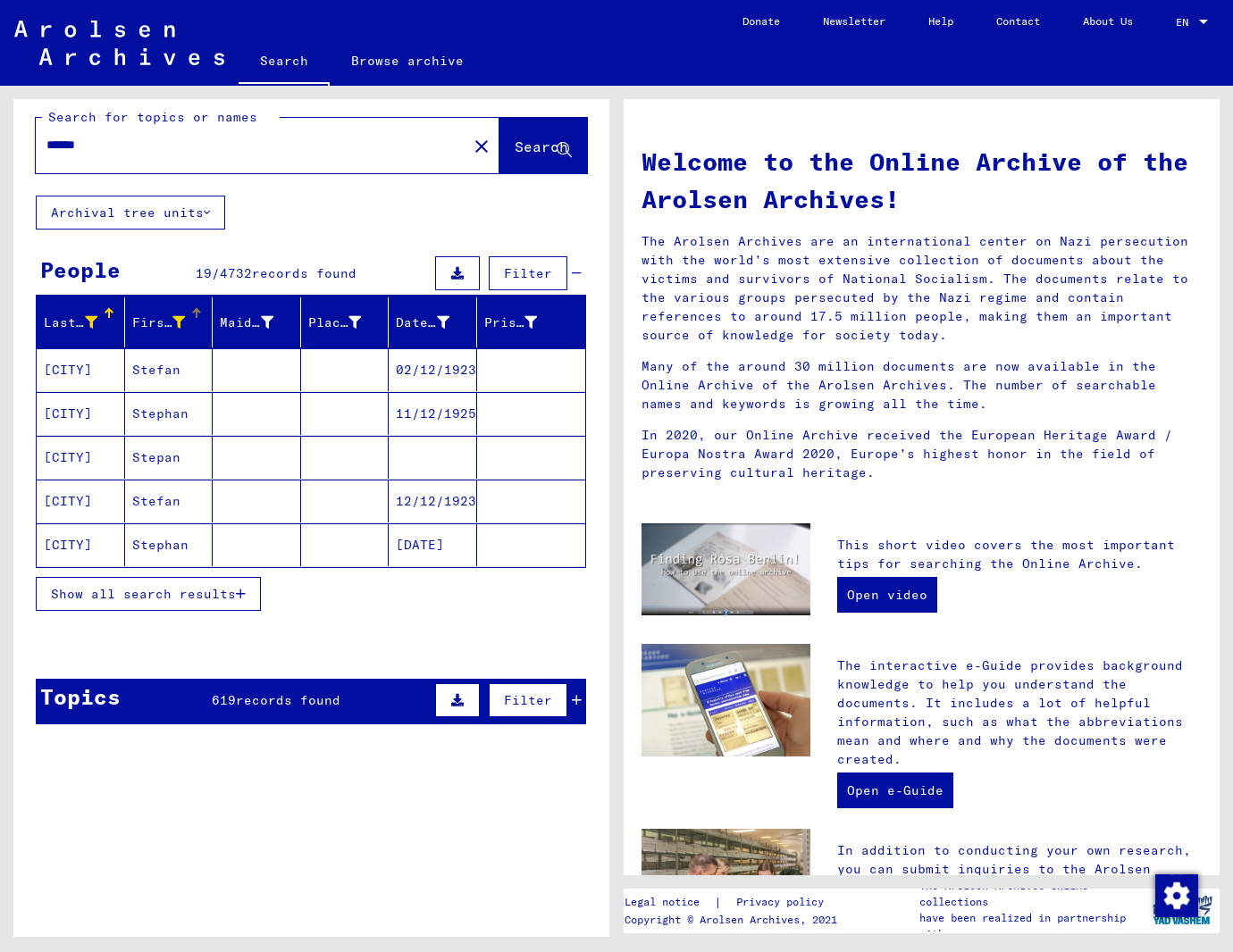 click at bounding box center [179, 322] 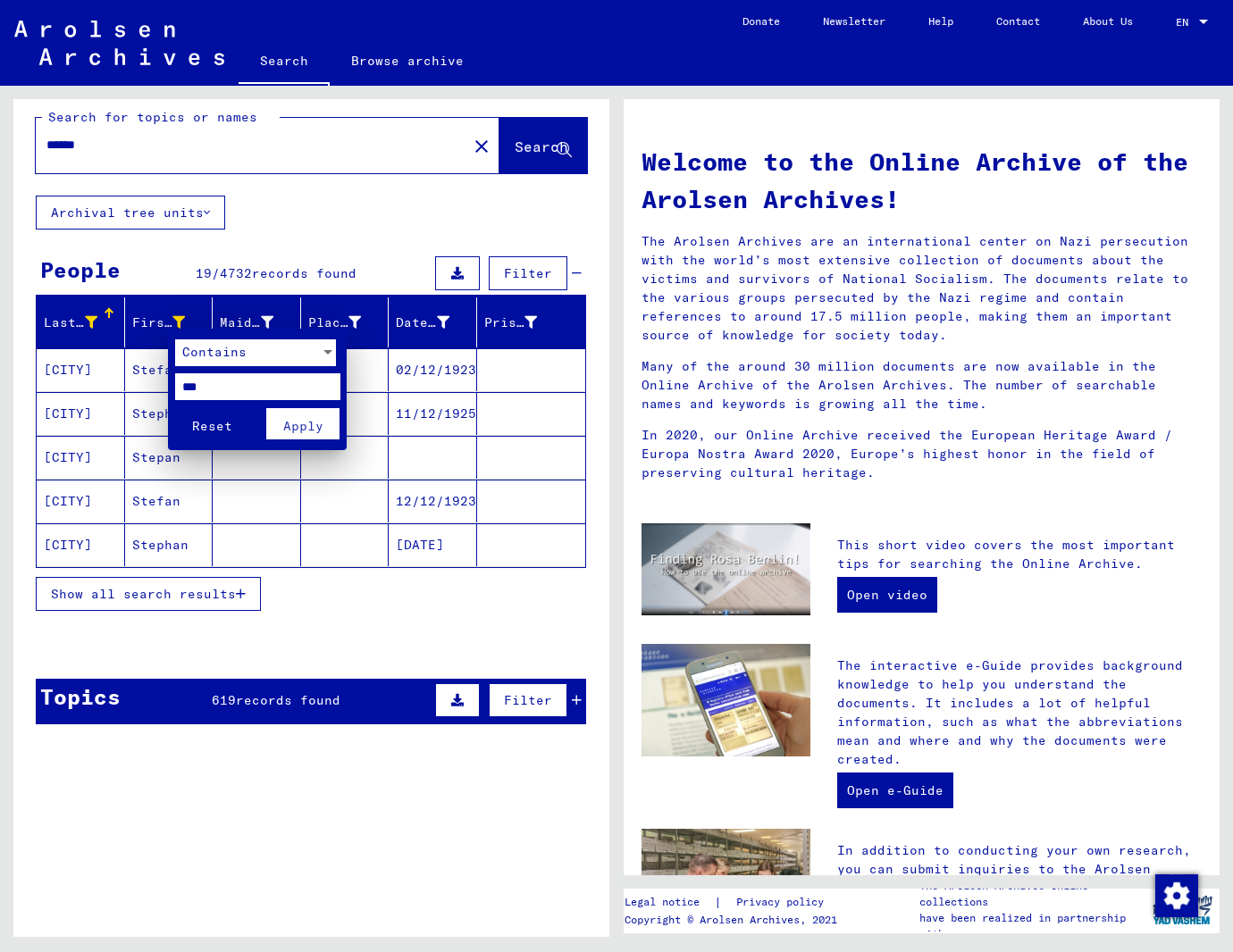 click on "***" at bounding box center (257, 387) 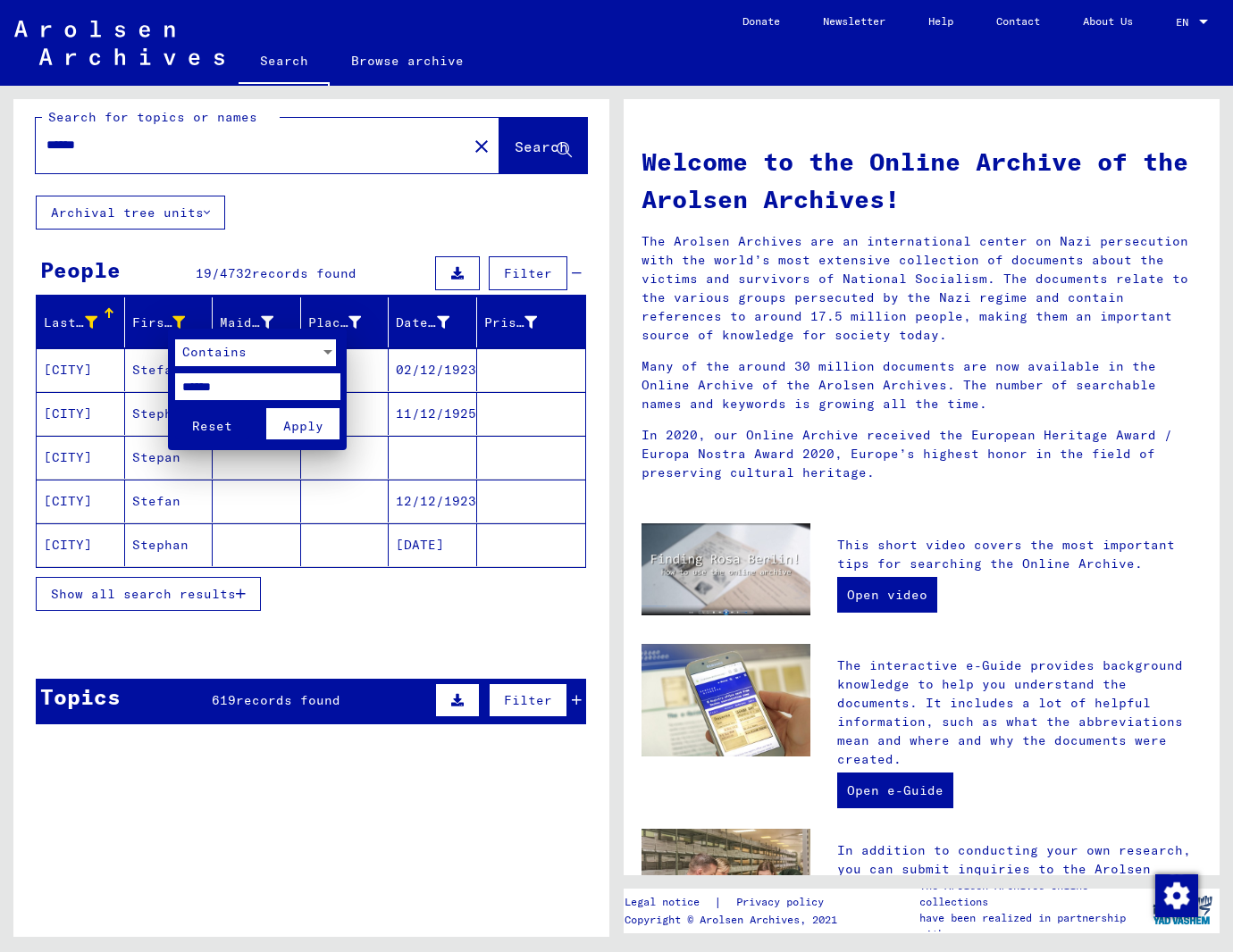 type on "******" 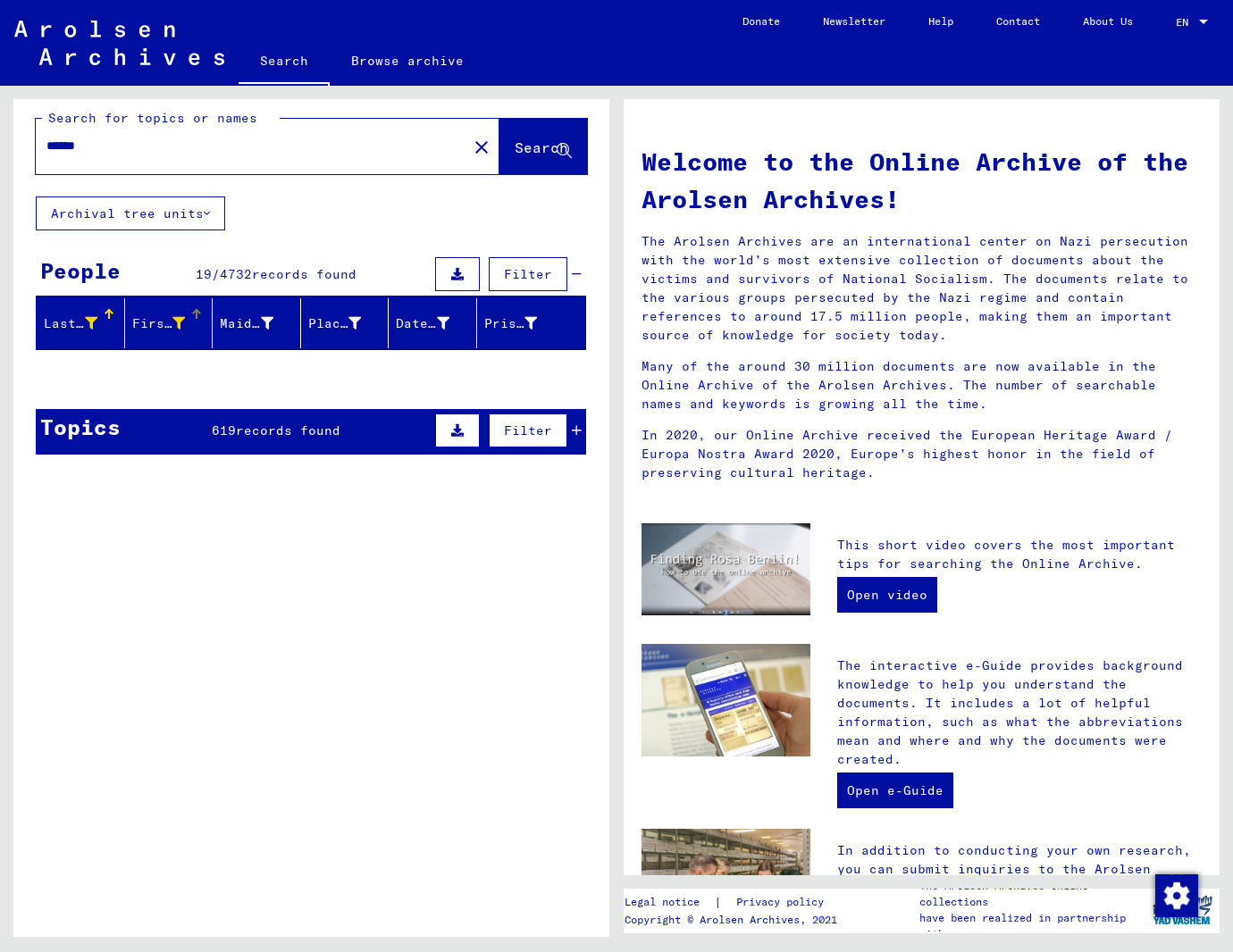 scroll, scrollTop: 13, scrollLeft: 0, axis: vertical 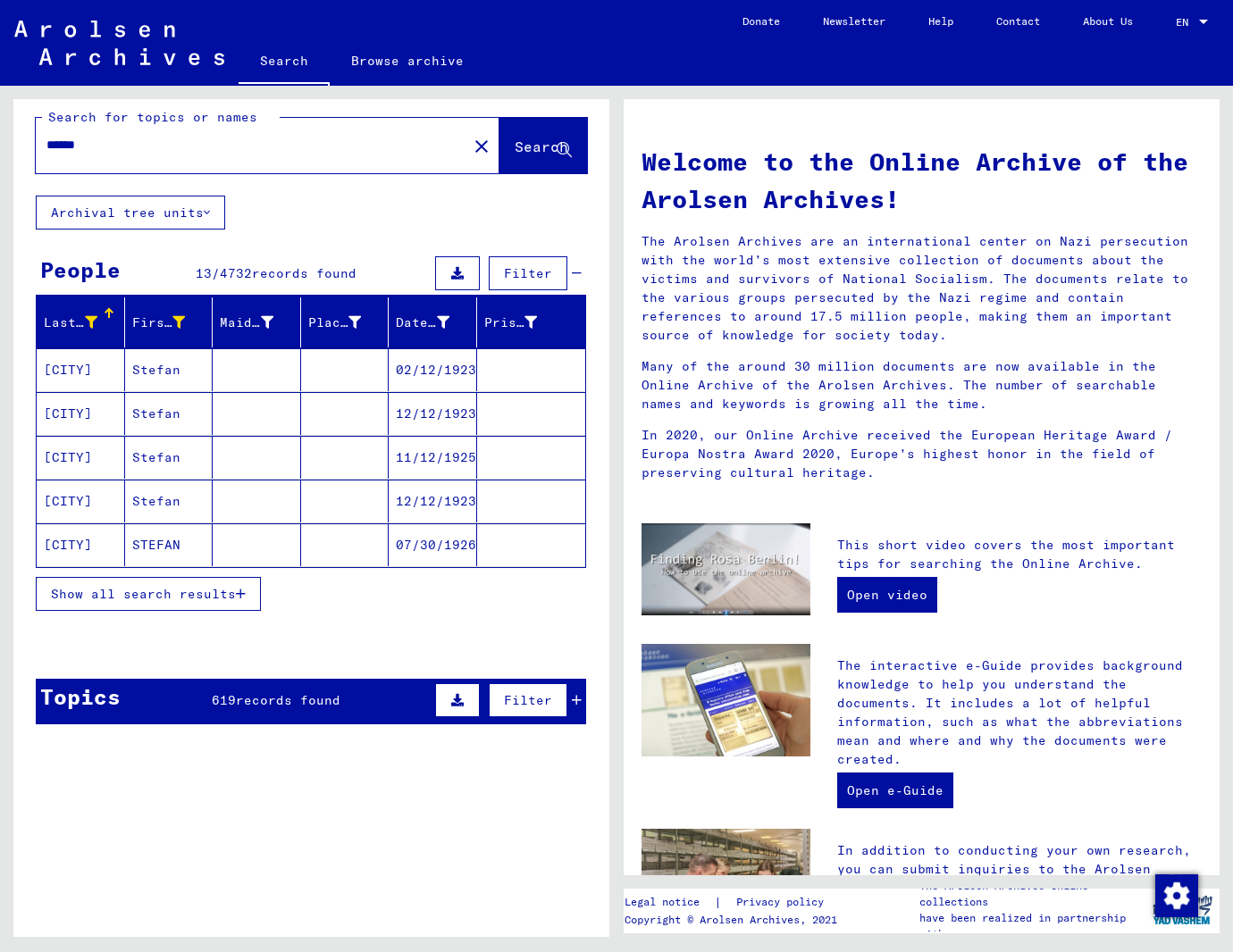 click on "Show all search results" at bounding box center [143, 594] 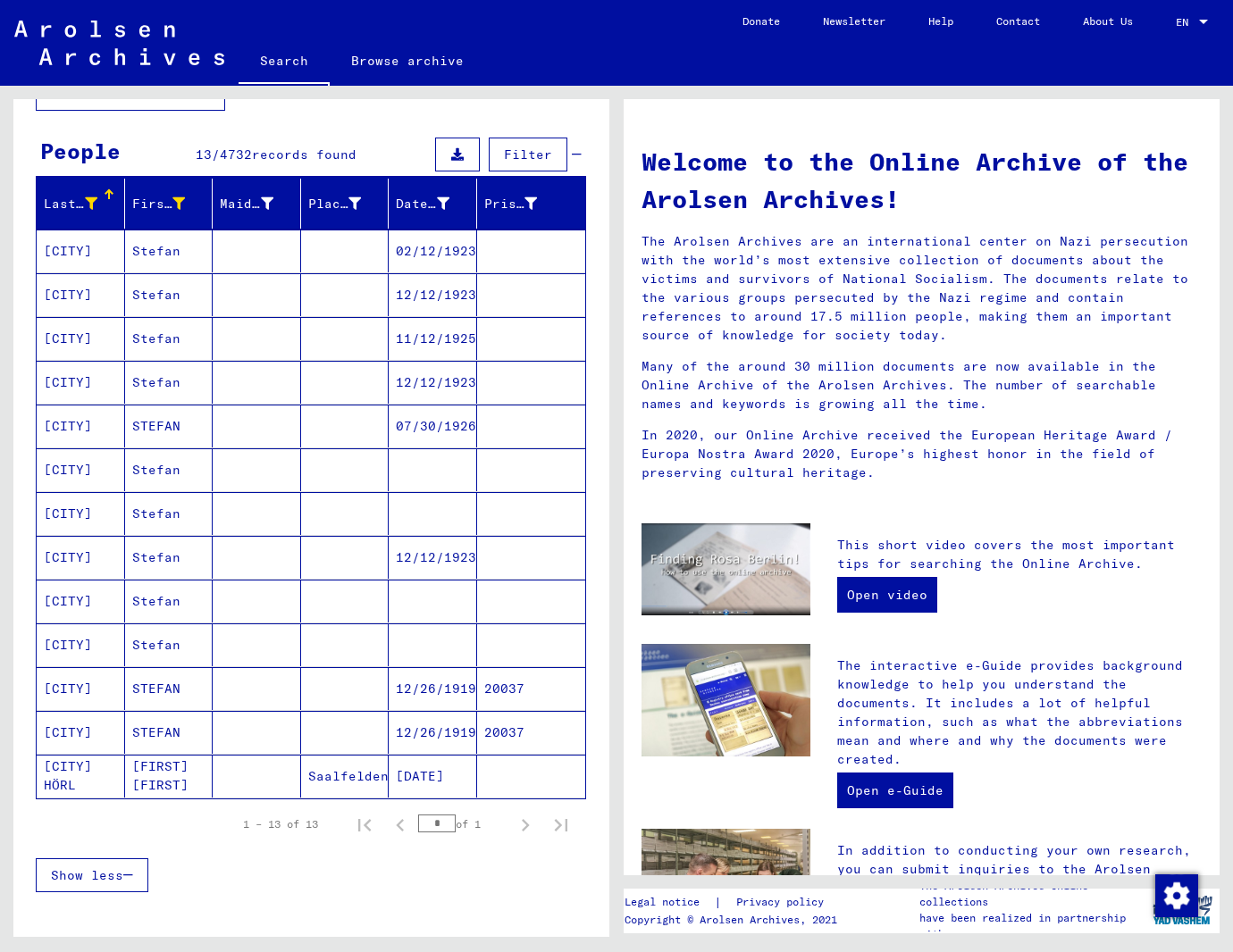 scroll, scrollTop: 133, scrollLeft: 0, axis: vertical 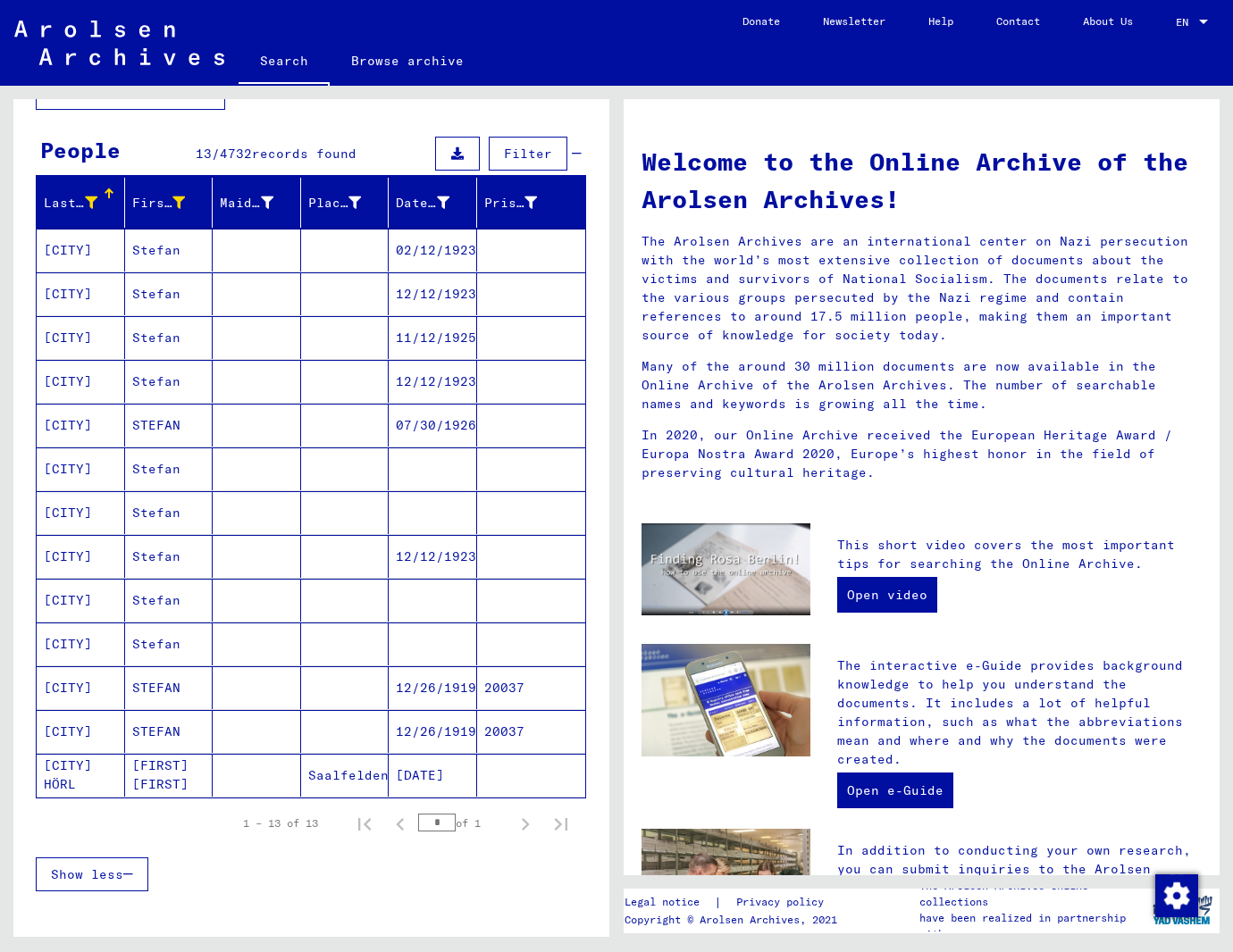 click on "Stefan" at bounding box center [169, 513] 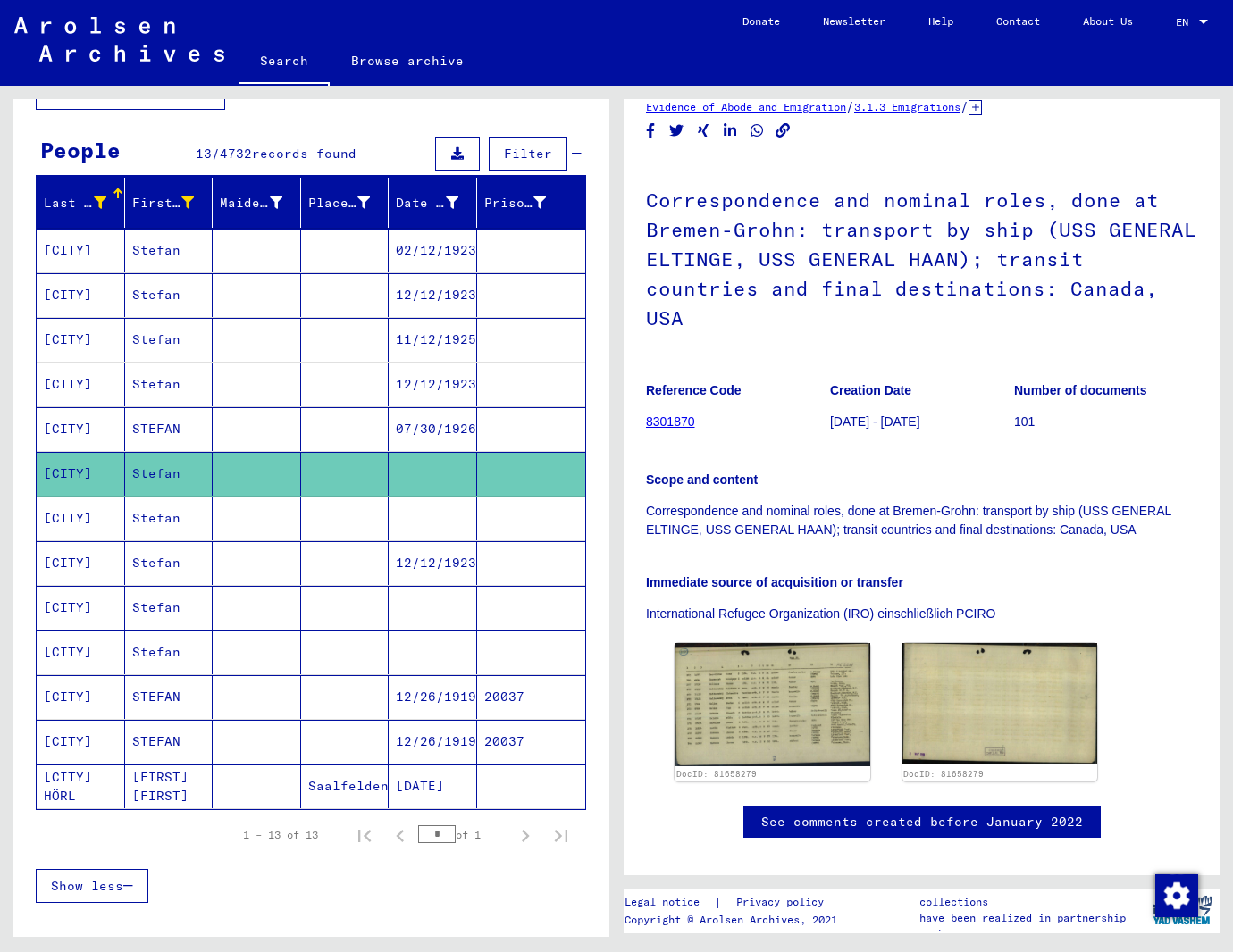 scroll, scrollTop: 56, scrollLeft: 0, axis: vertical 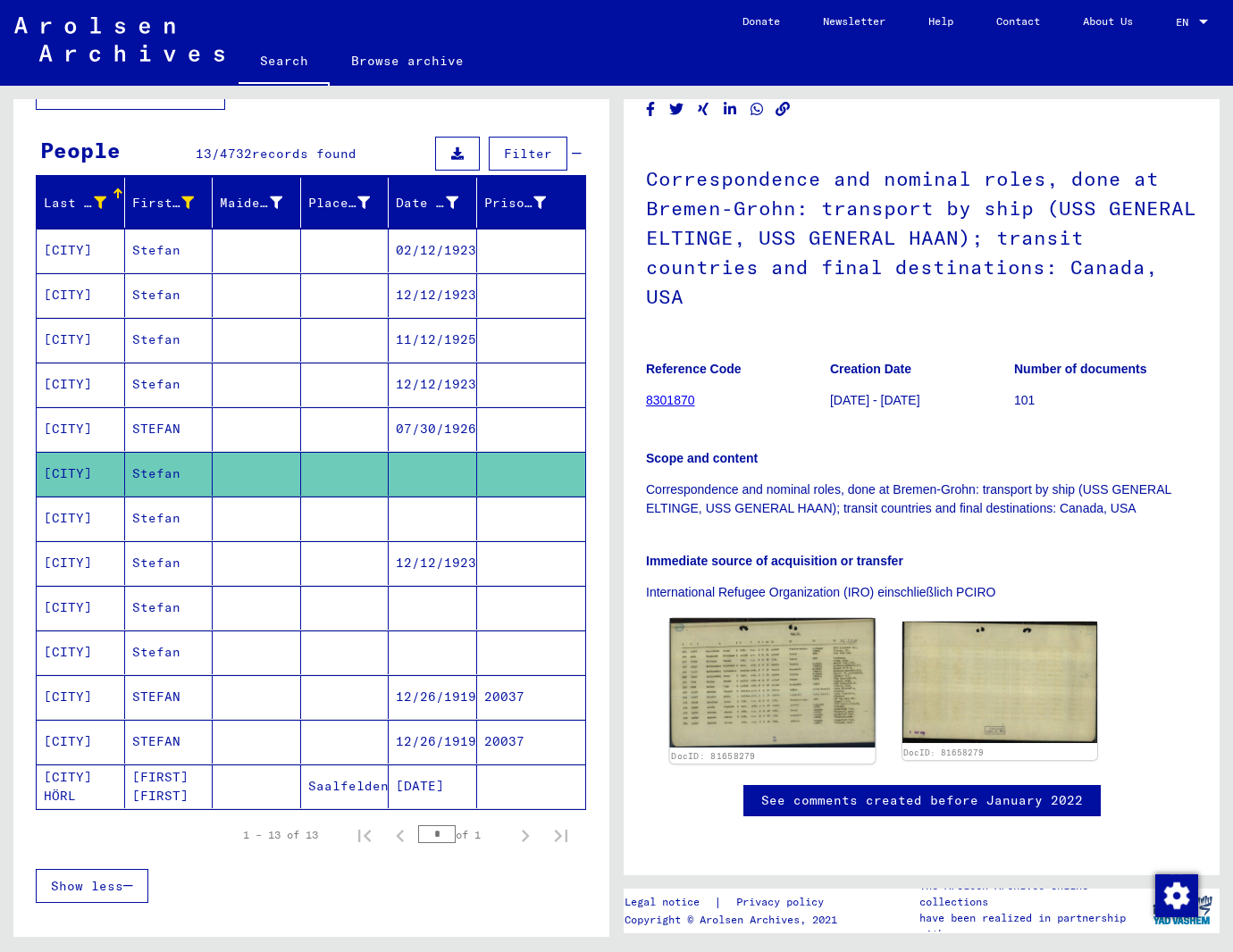 drag, startPoint x: 755, startPoint y: 473, endPoint x: 738, endPoint y: 465, distance: 18.788294 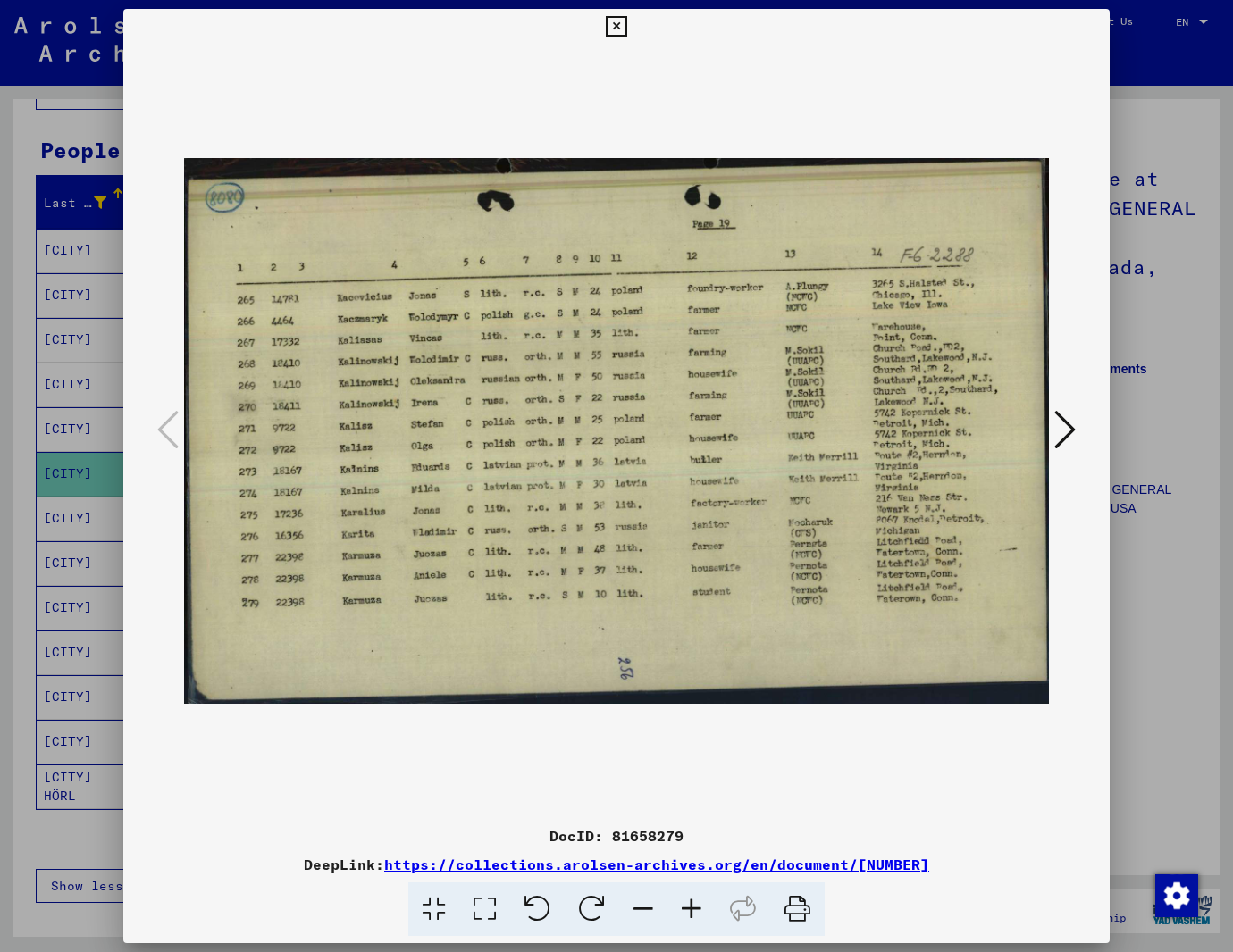 click at bounding box center (692, 909) 